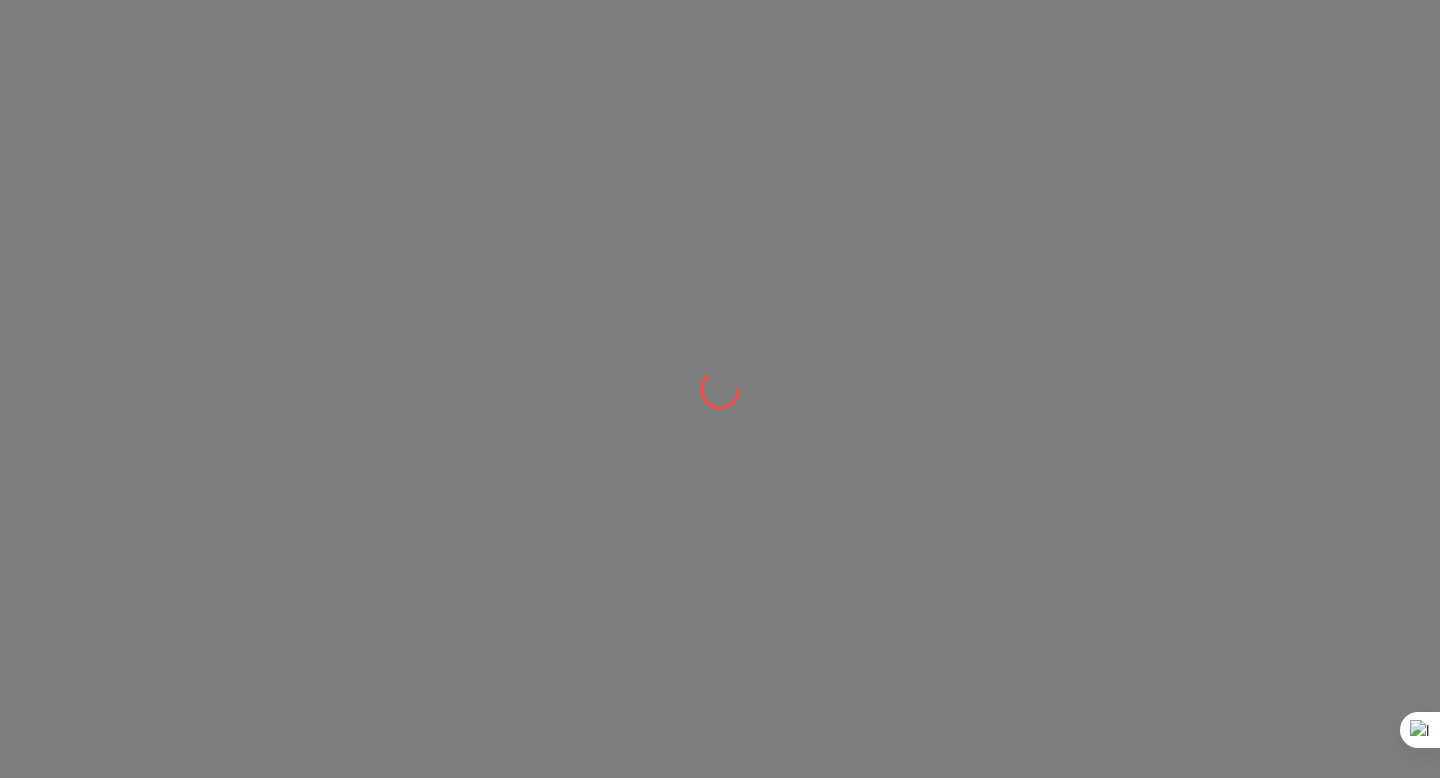 scroll, scrollTop: 0, scrollLeft: 0, axis: both 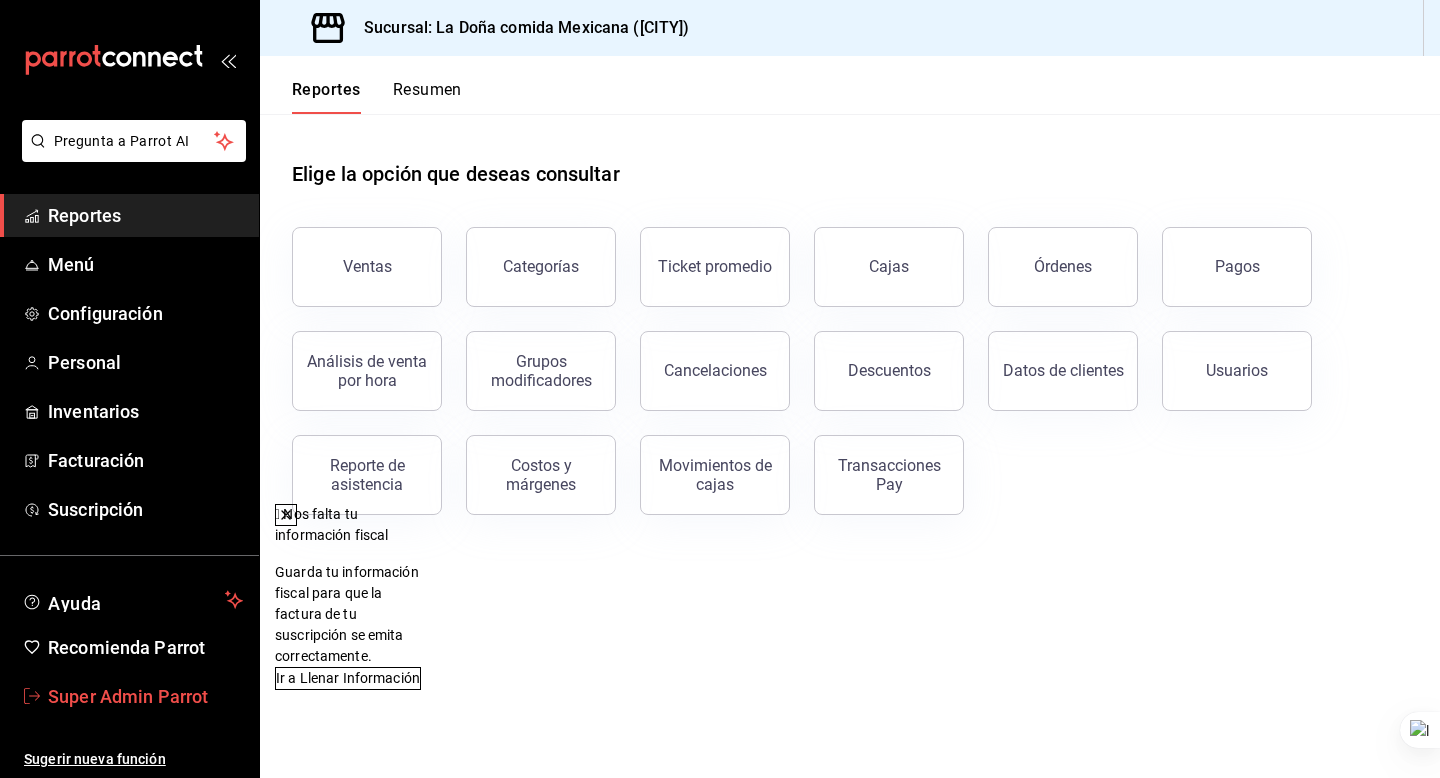click on "Super Admin Parrot" at bounding box center (145, 696) 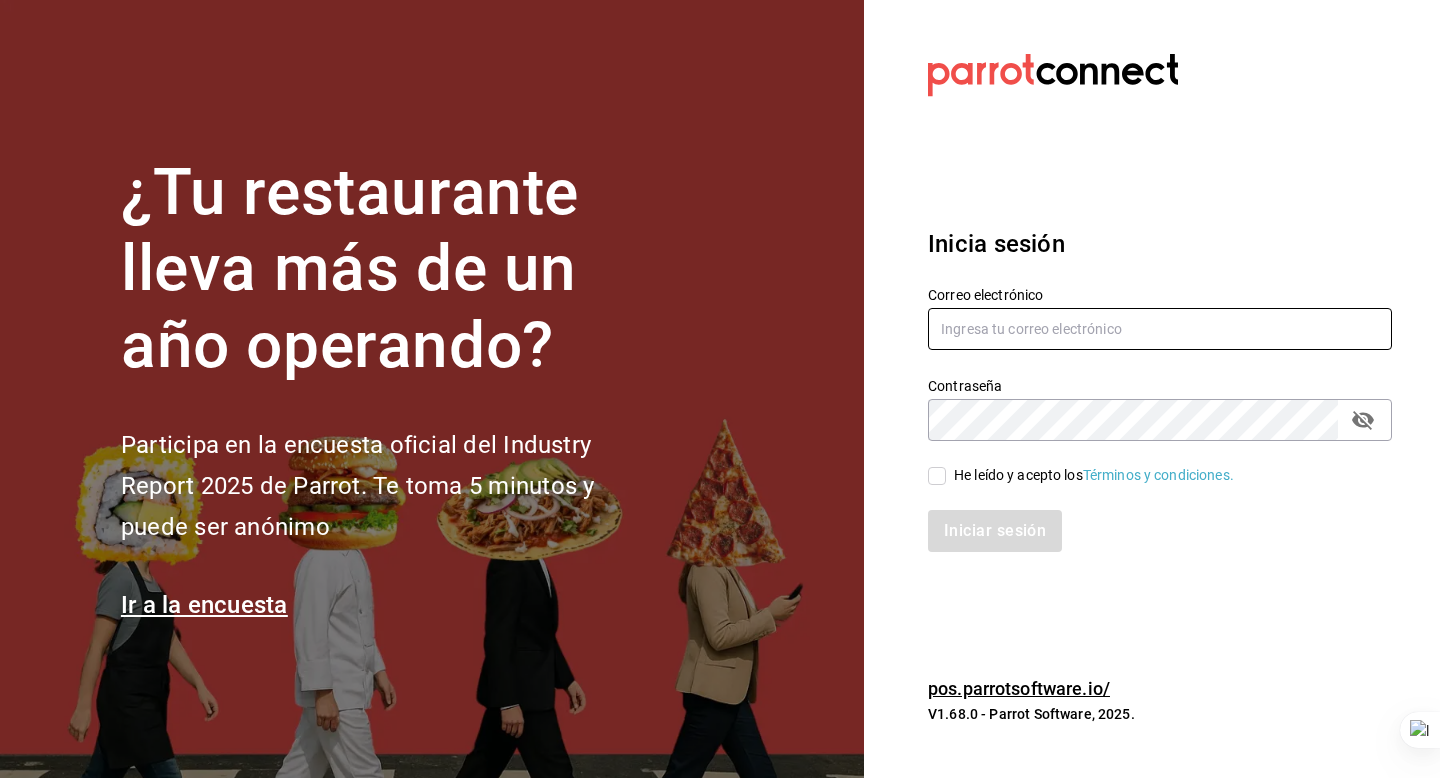click at bounding box center [1160, 329] 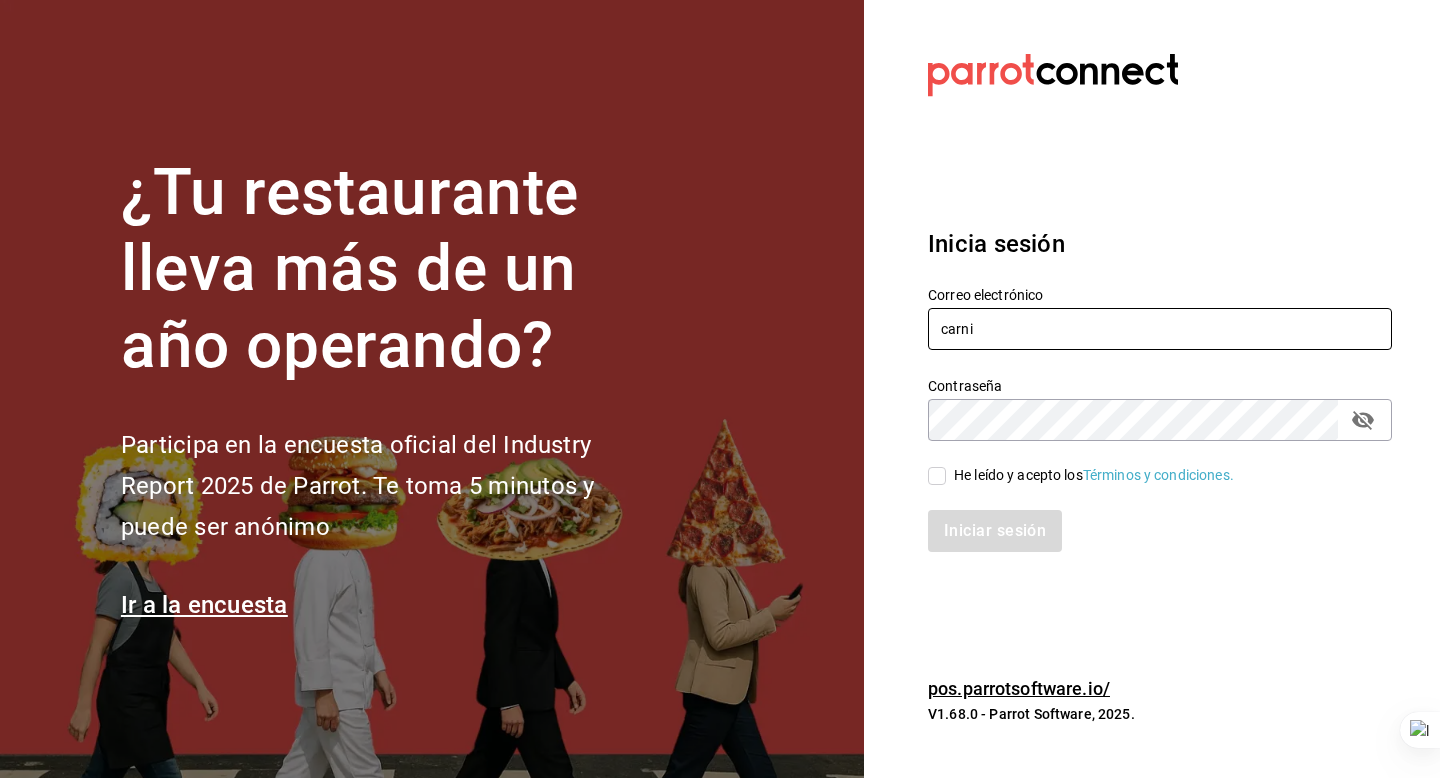 click on "carni" at bounding box center [1160, 329] 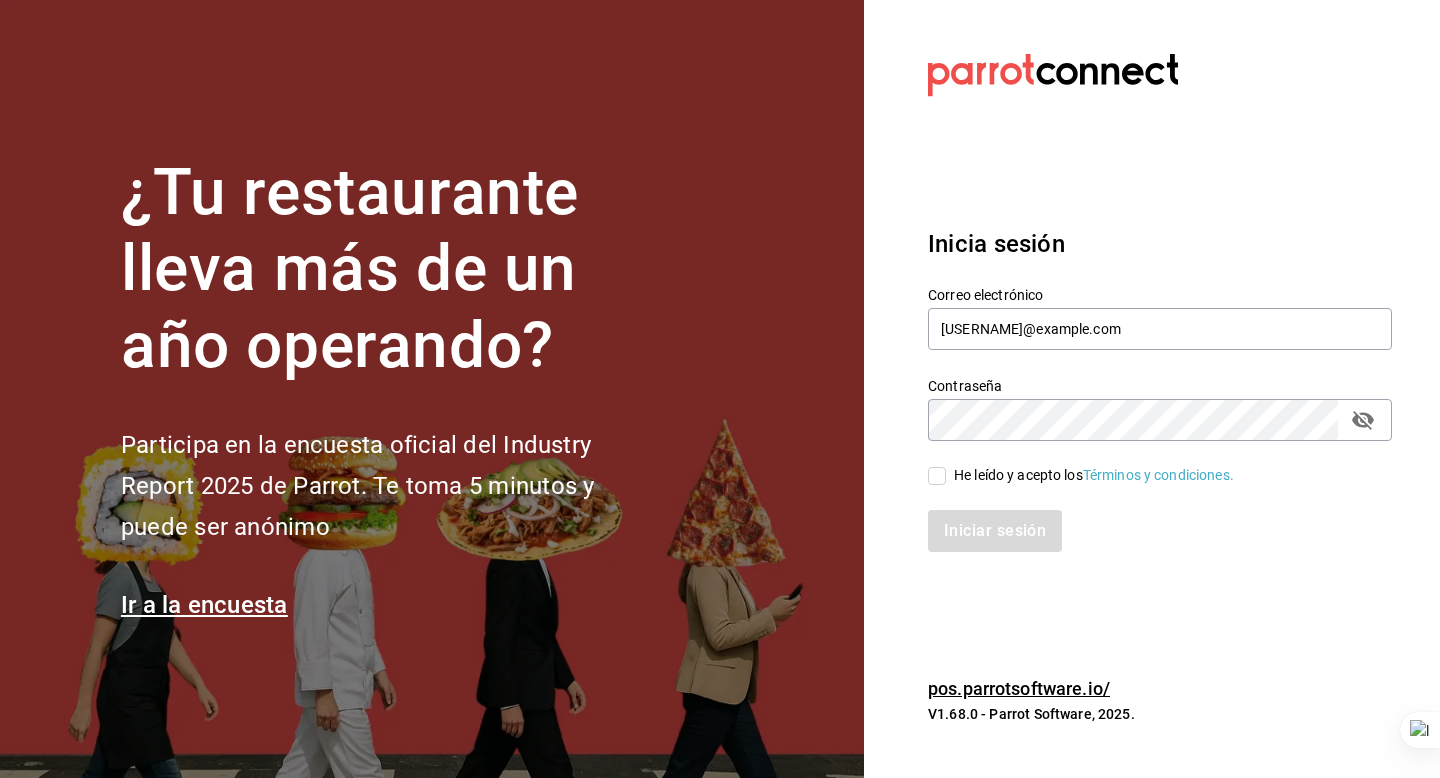 click on "He leído y acepto los  Términos y condiciones." at bounding box center (1094, 475) 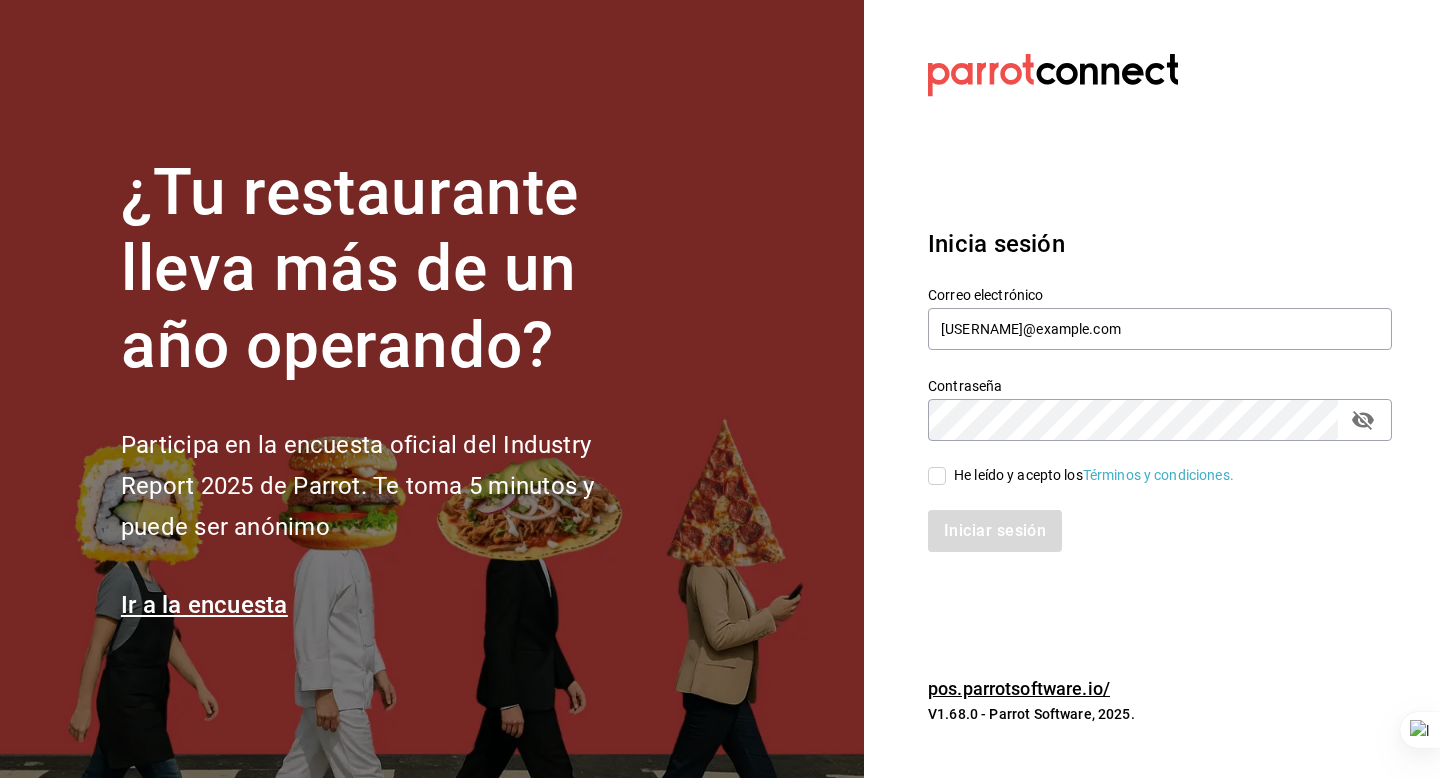 checkbox on "true" 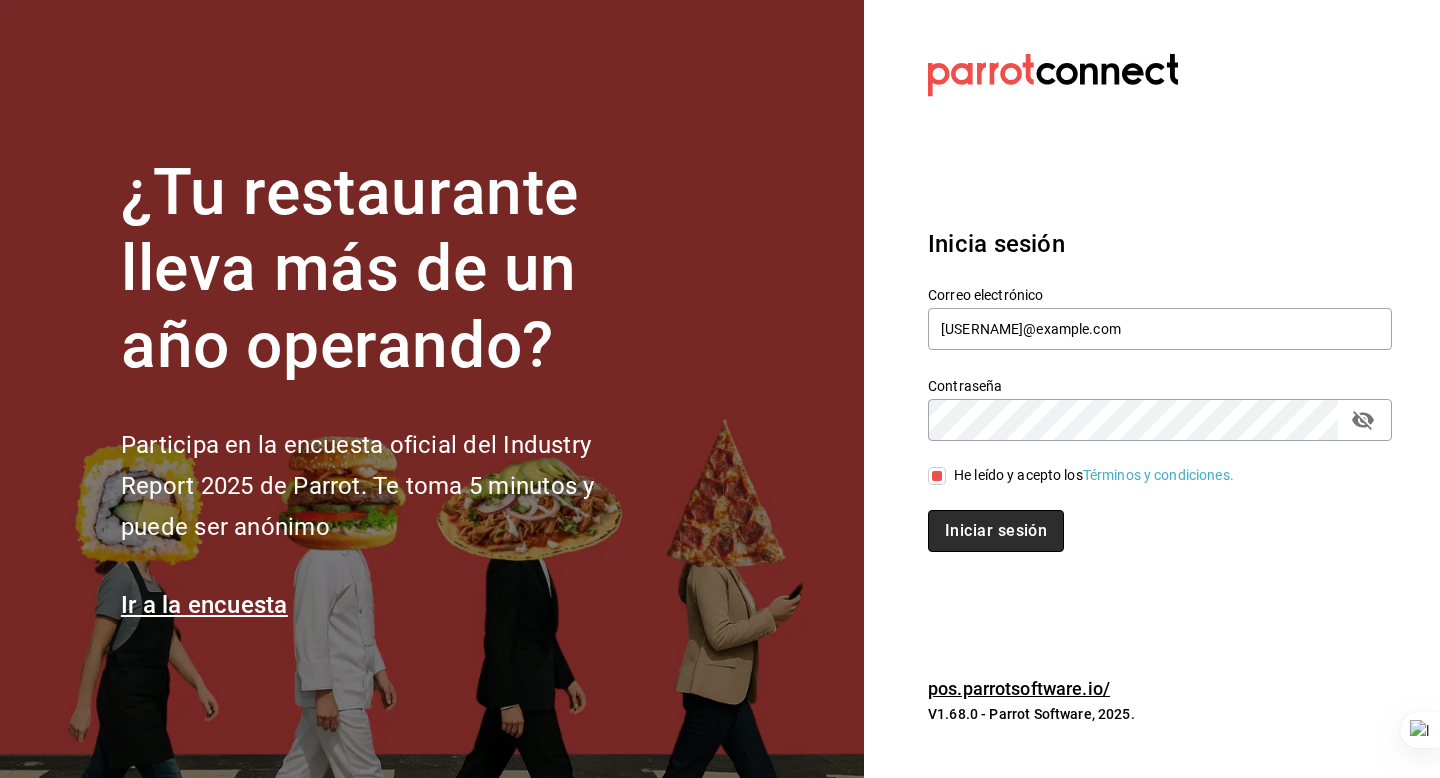 click on "Iniciar sesión" at bounding box center (996, 531) 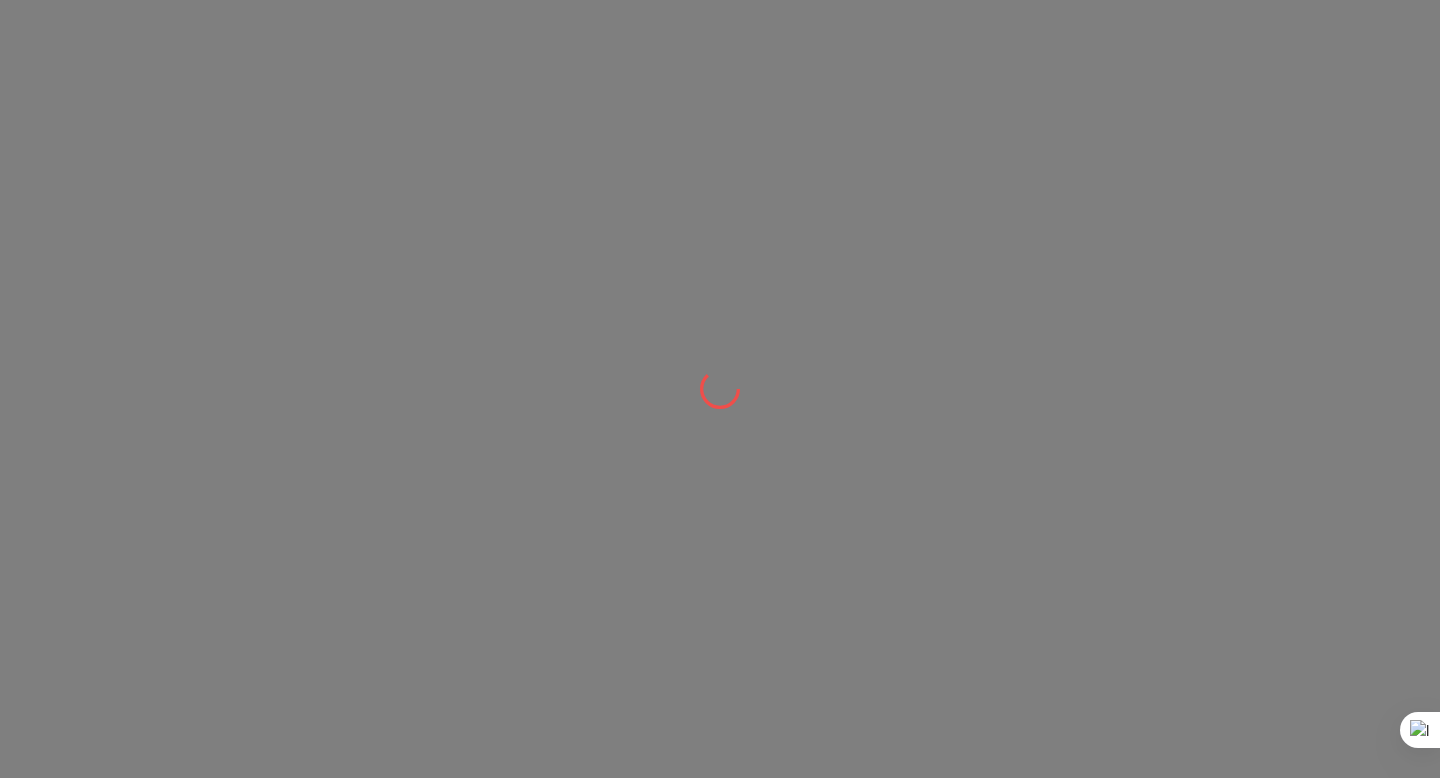 scroll, scrollTop: 0, scrollLeft: 0, axis: both 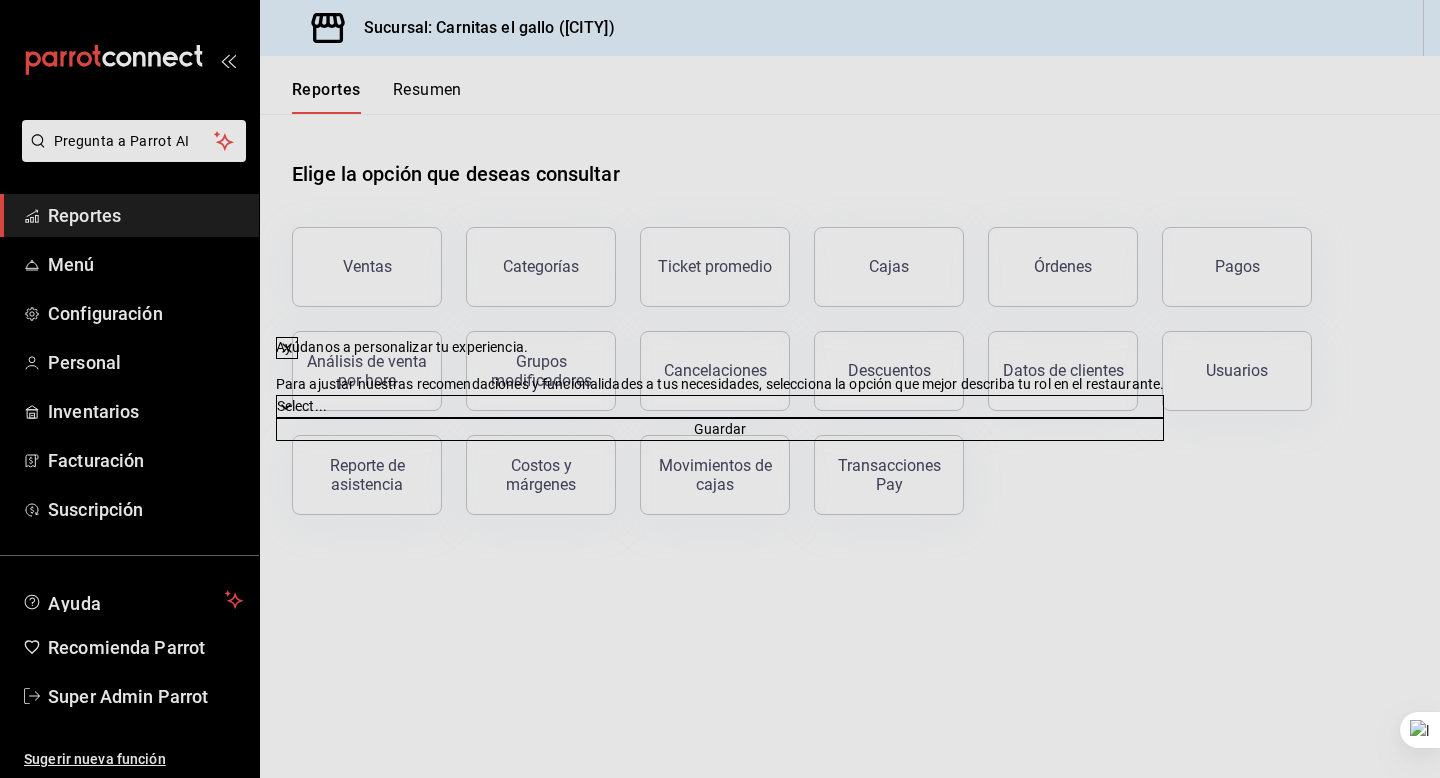 click 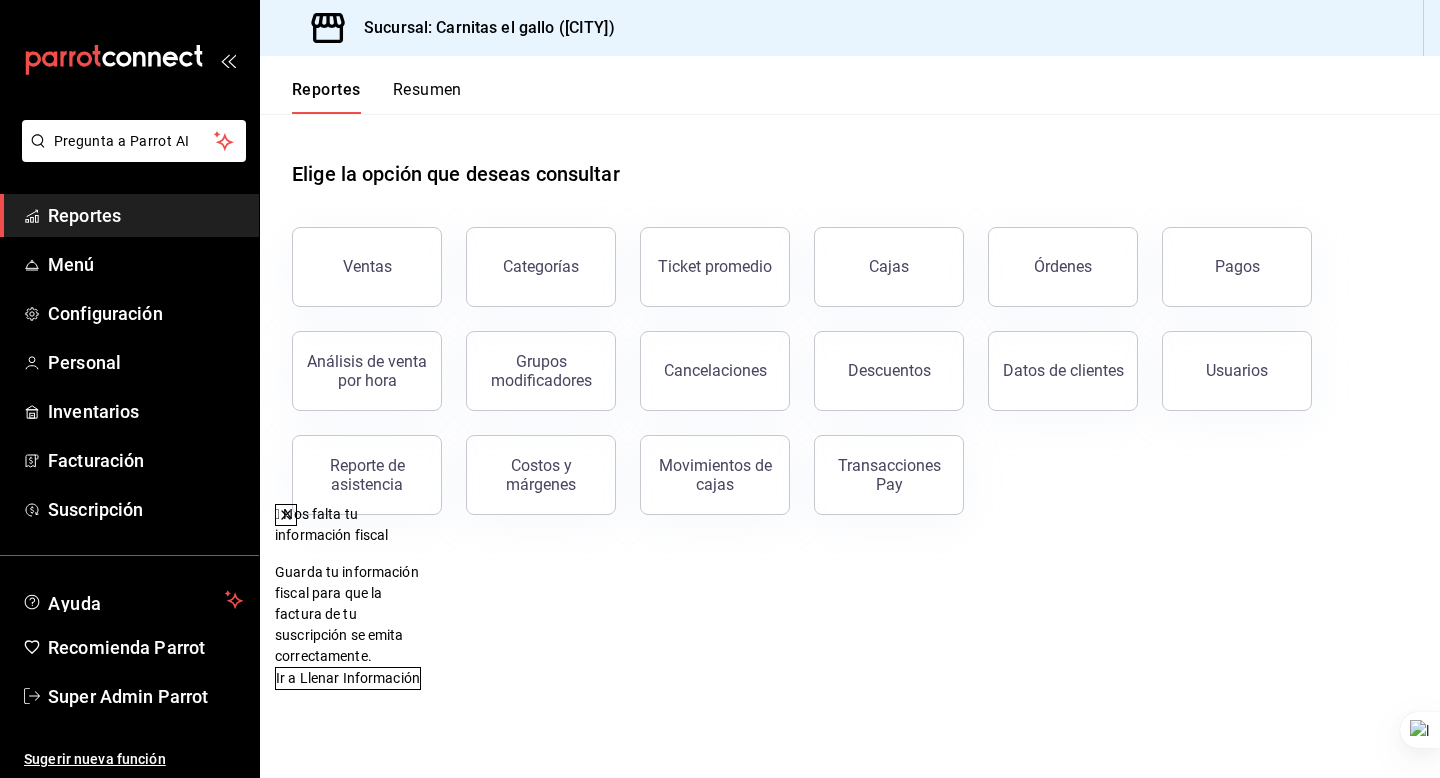 click 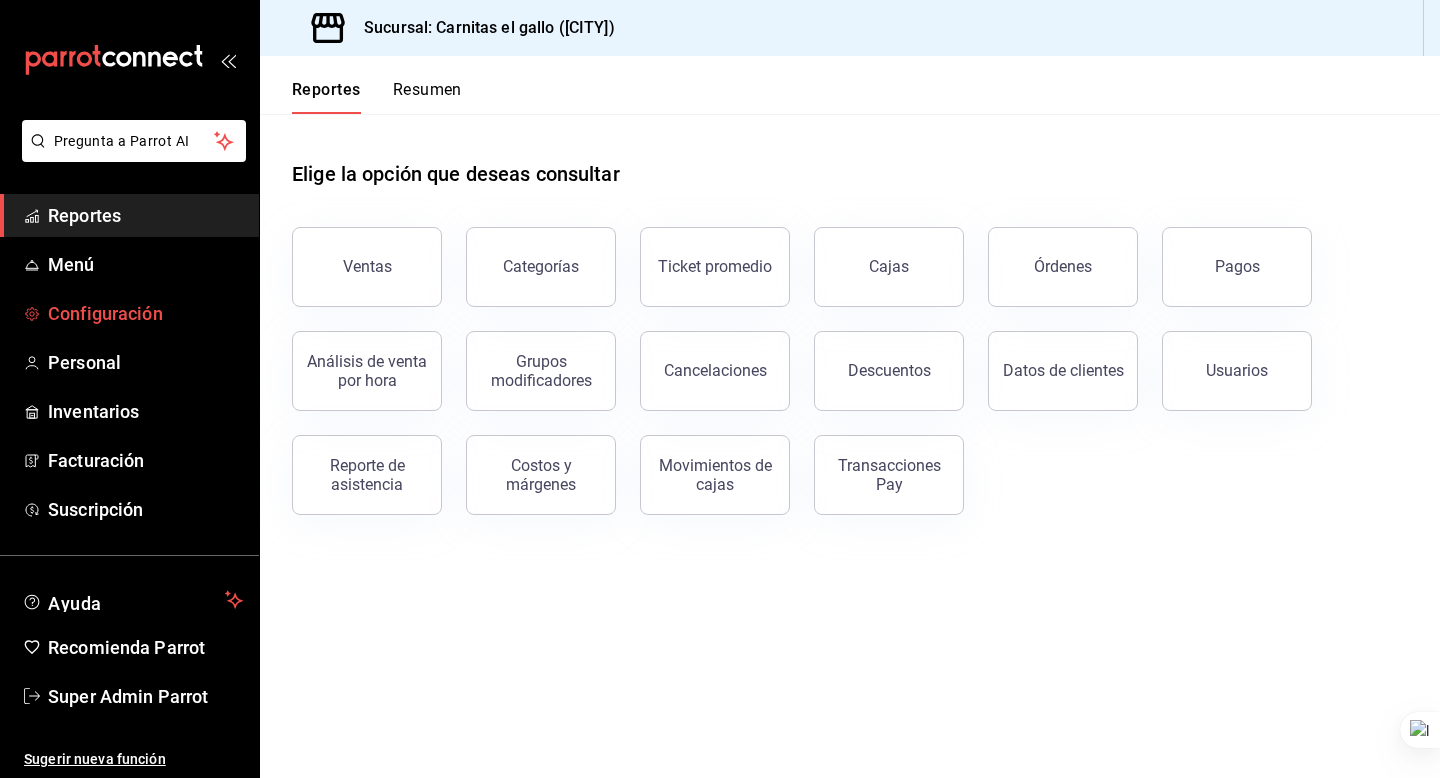click on "Configuración" at bounding box center (145, 313) 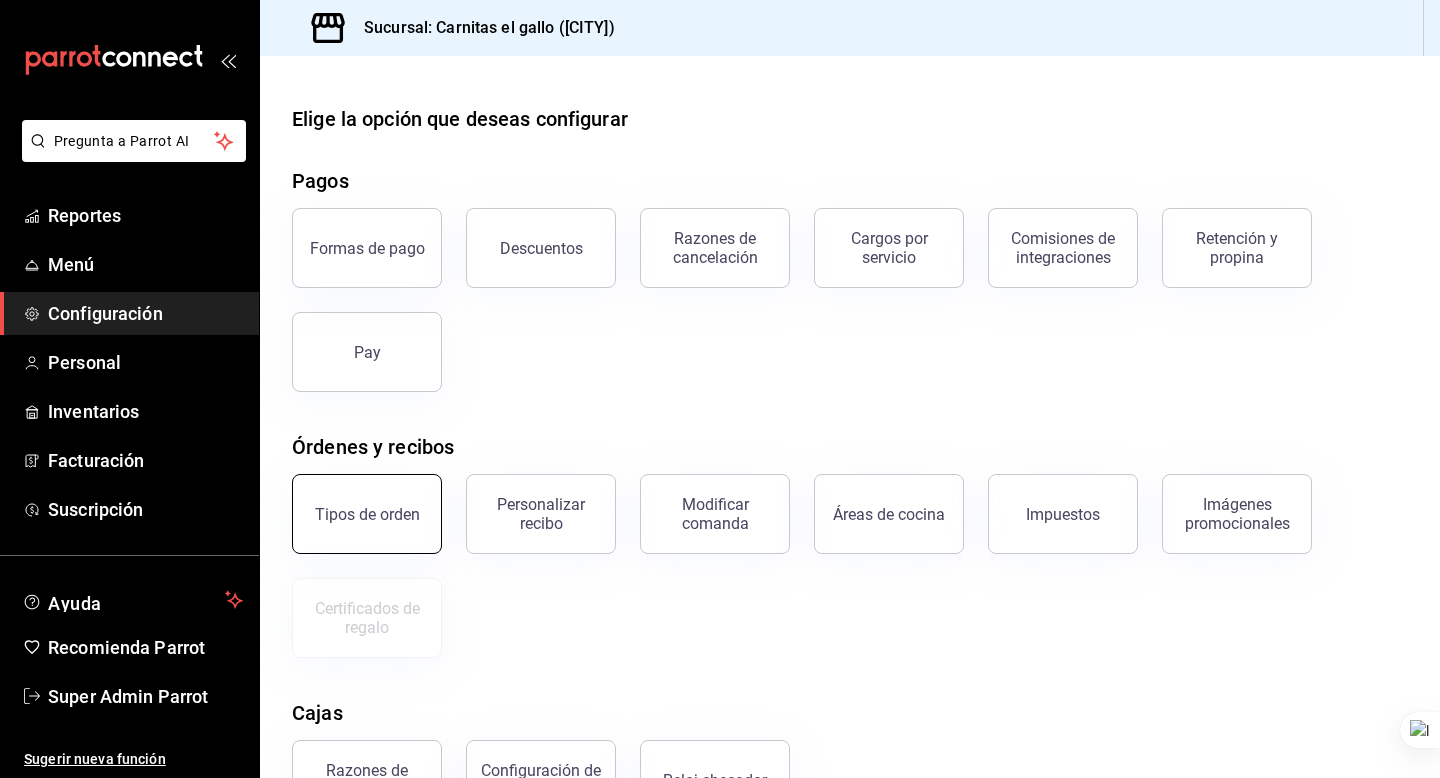 click on "Tipos de orden" at bounding box center [367, 514] 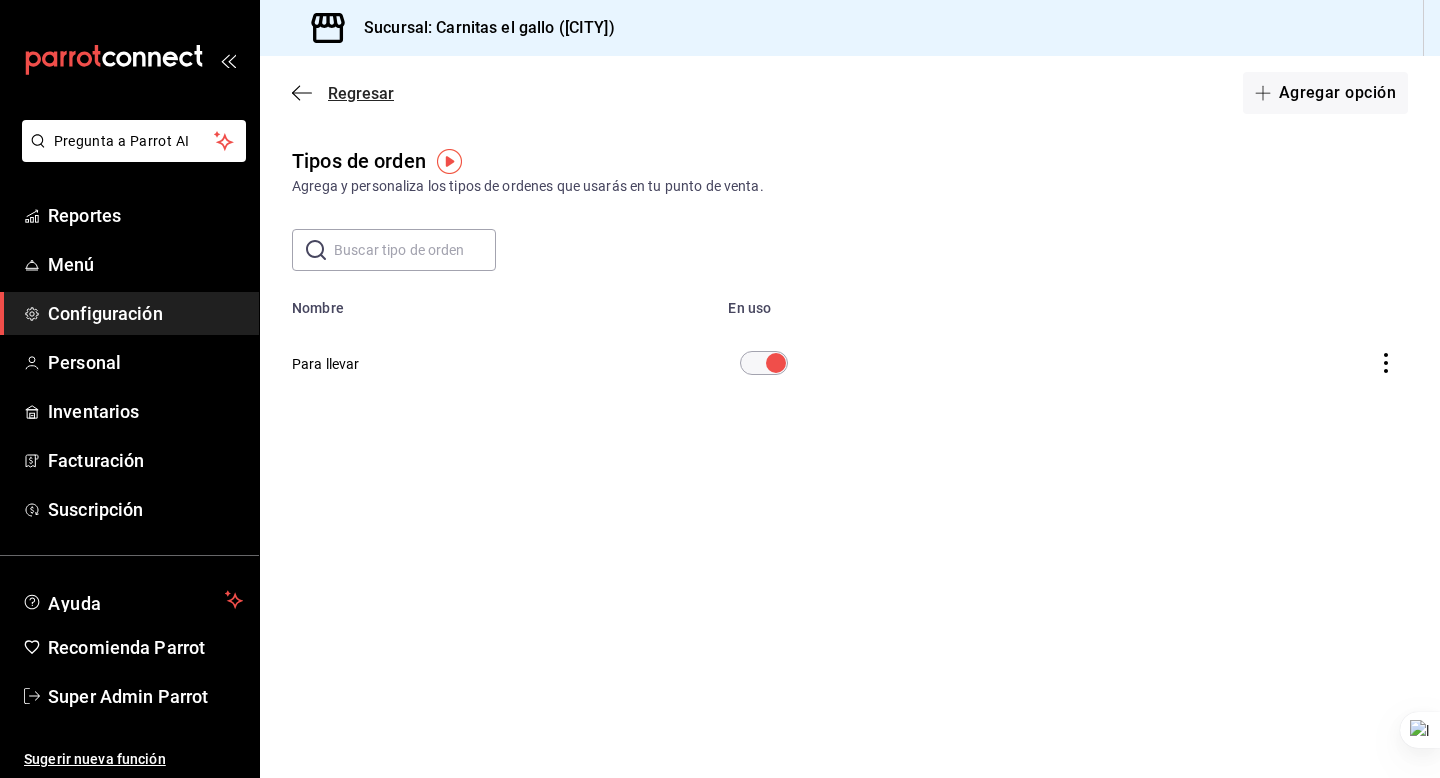 click on "Regresar" at bounding box center (343, 93) 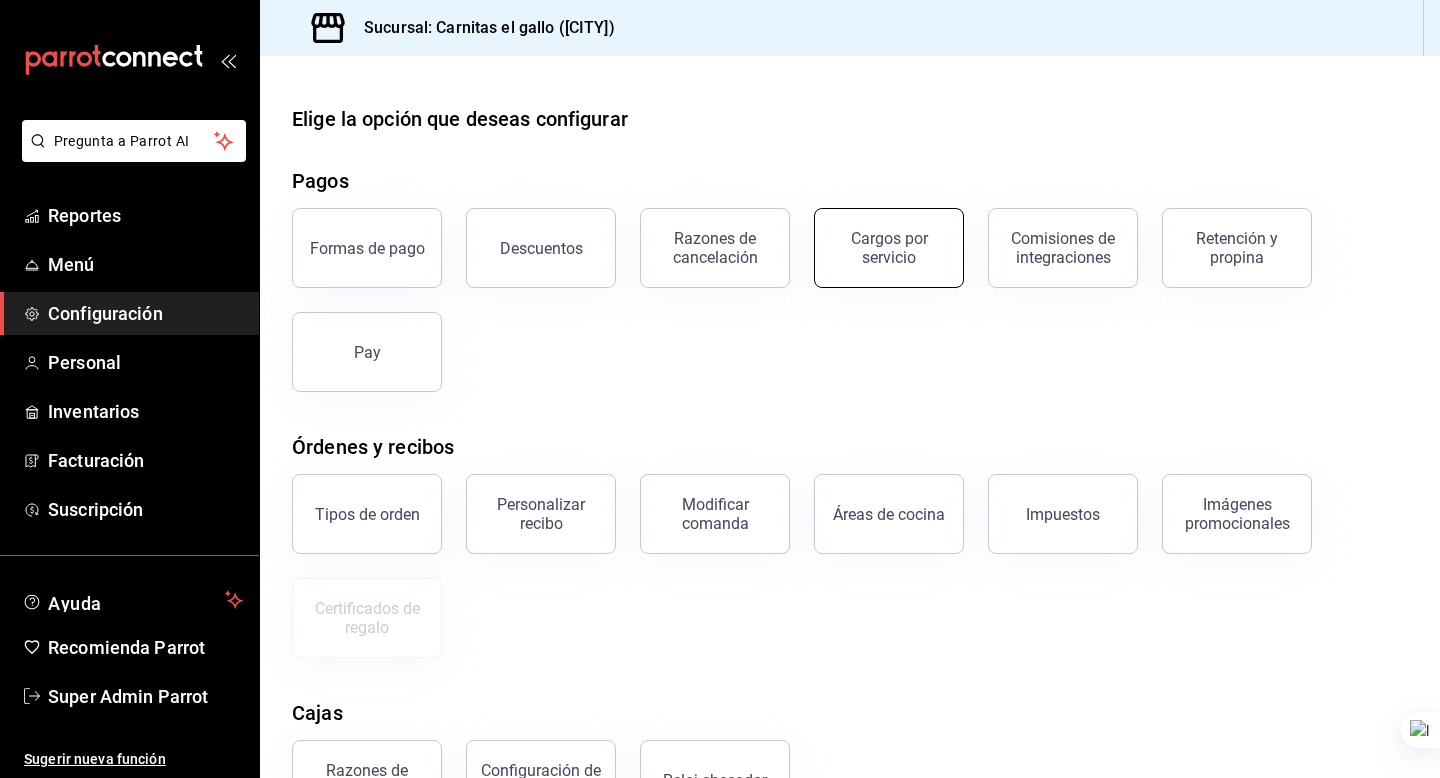 click on "Cargos por servicio" at bounding box center [889, 248] 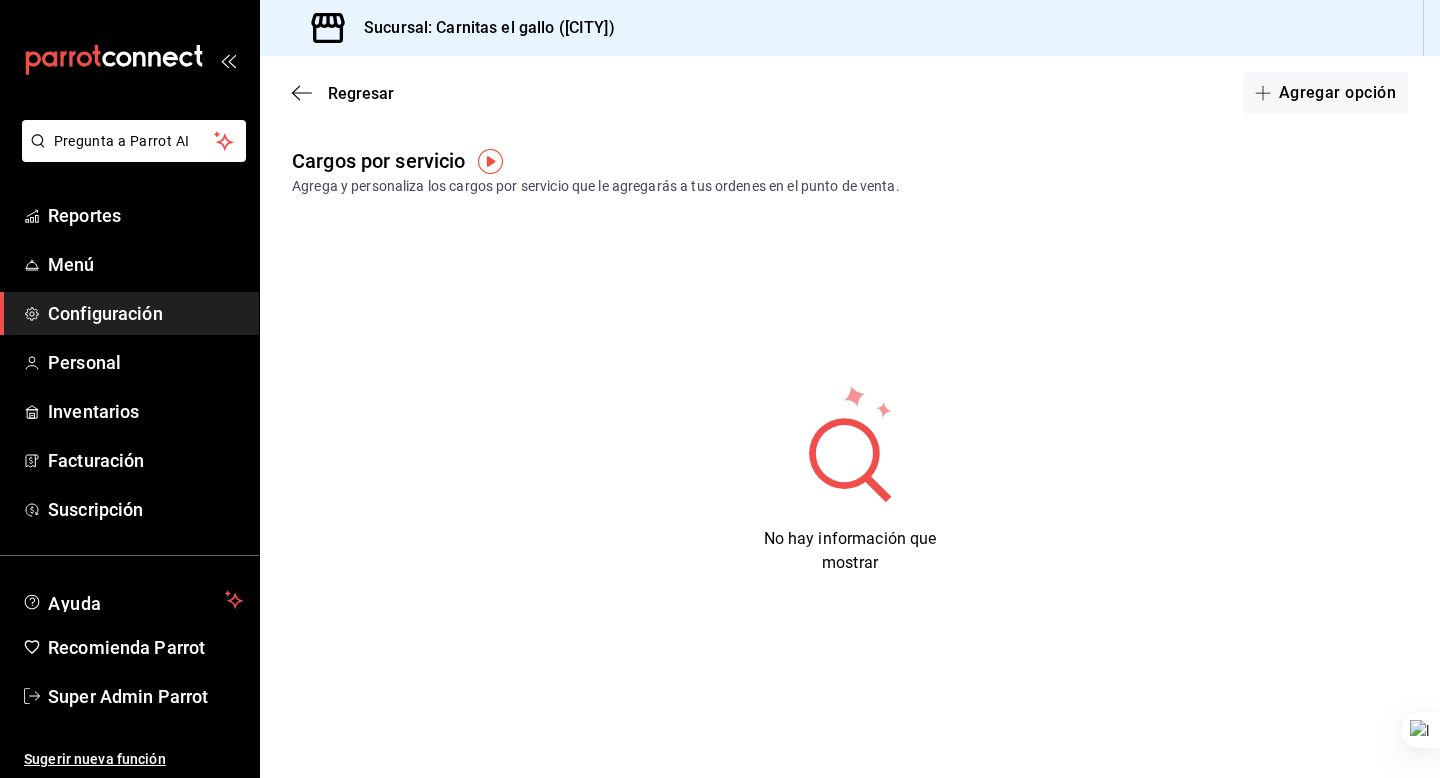 click on "Regresar Agregar opción" at bounding box center [850, 93] 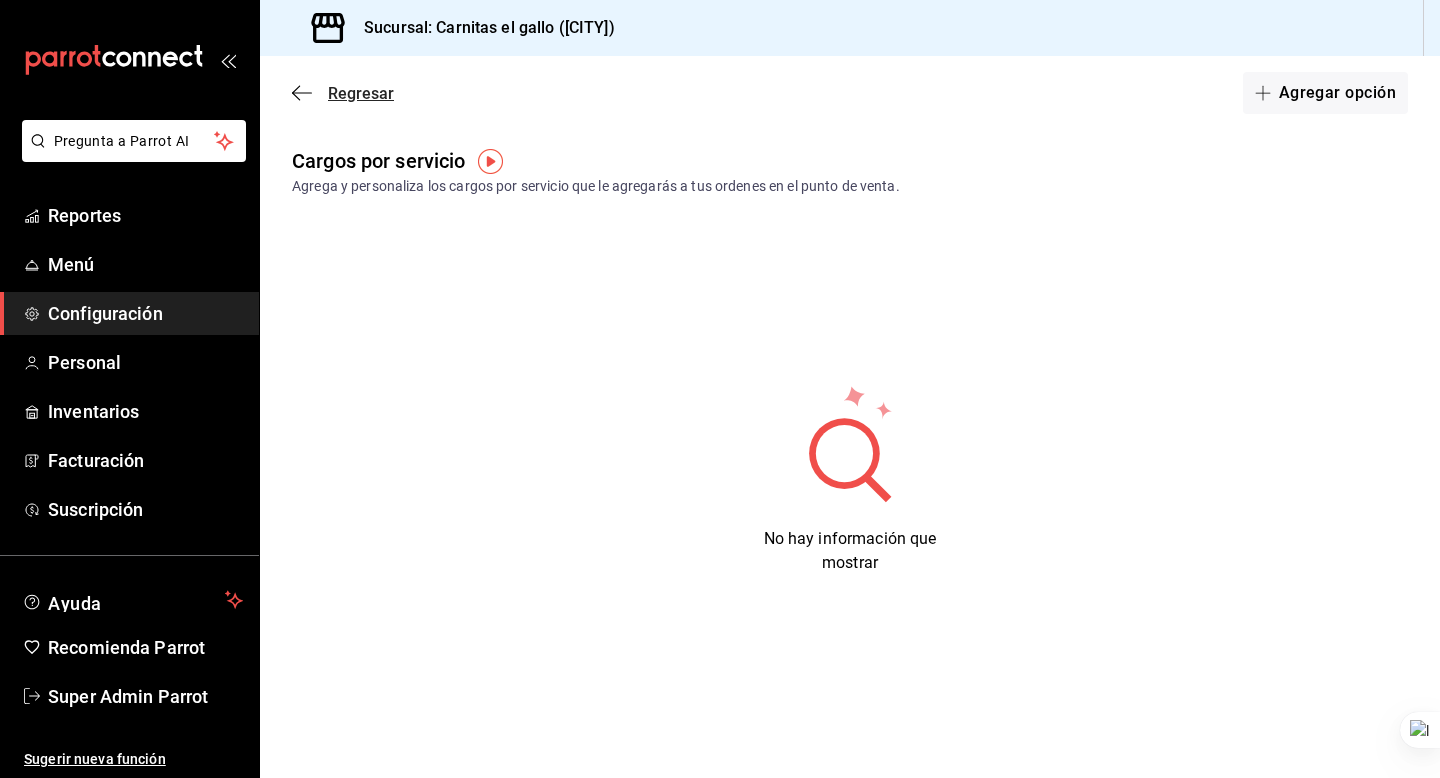 click on "Regresar" at bounding box center (361, 93) 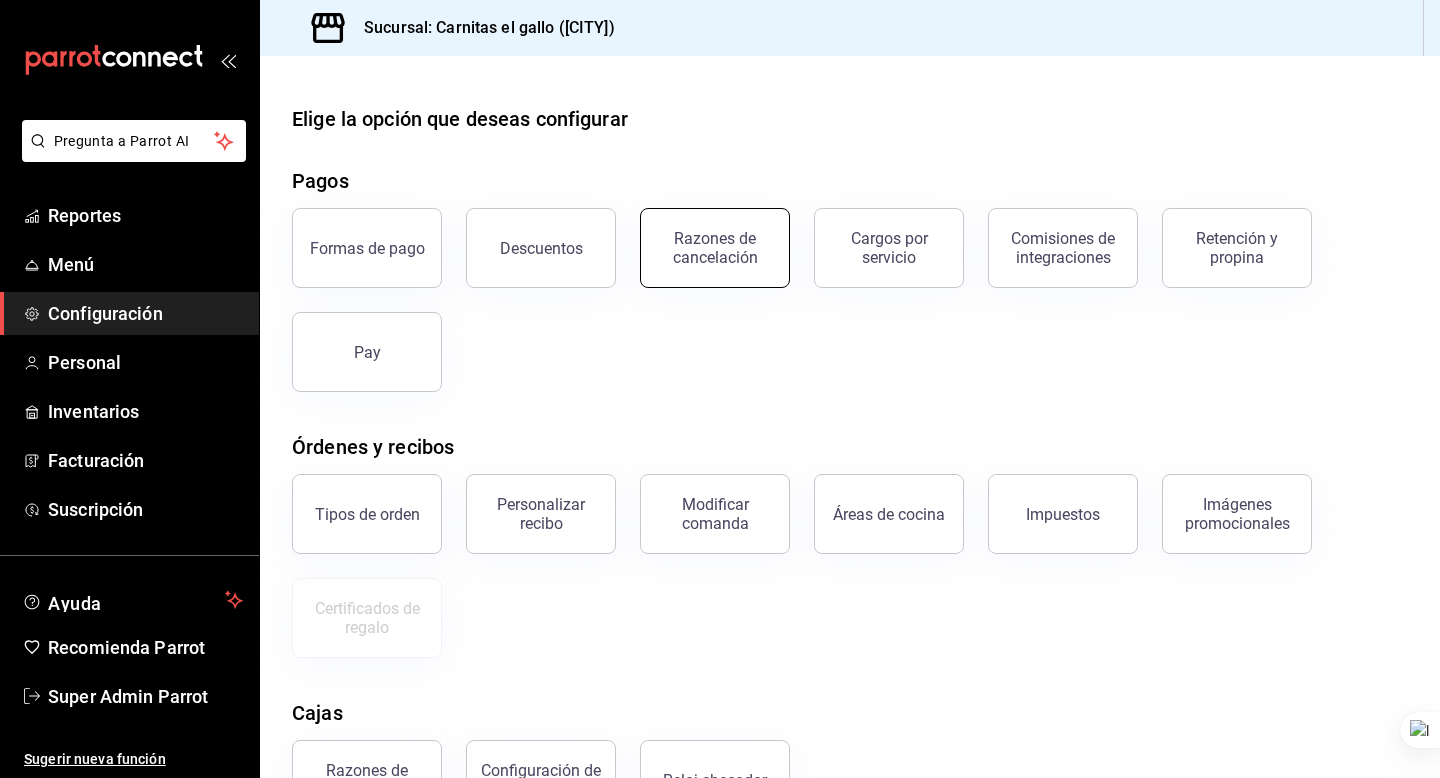 click on "Razones de cancelación" at bounding box center [715, 248] 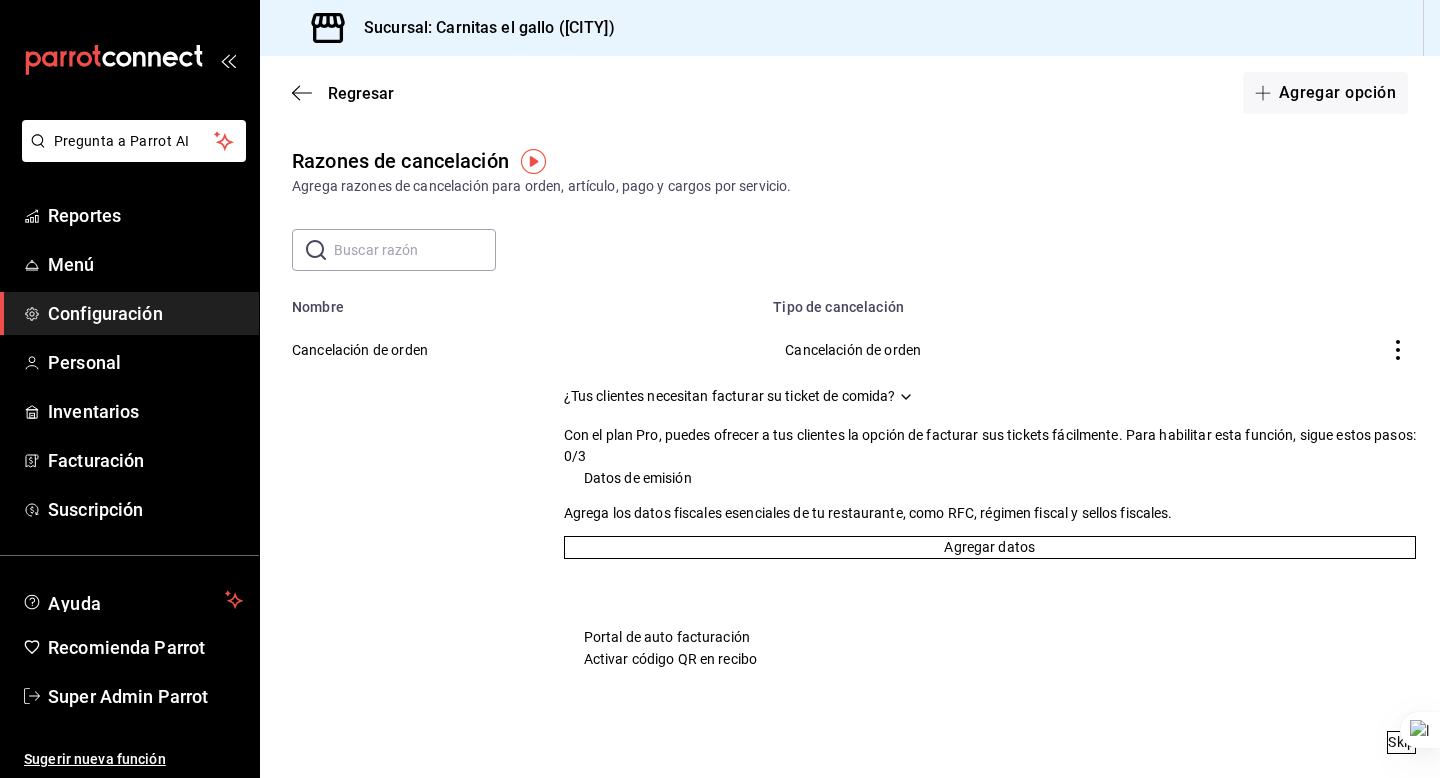 click on "Regresar Agregar opción" at bounding box center (850, 93) 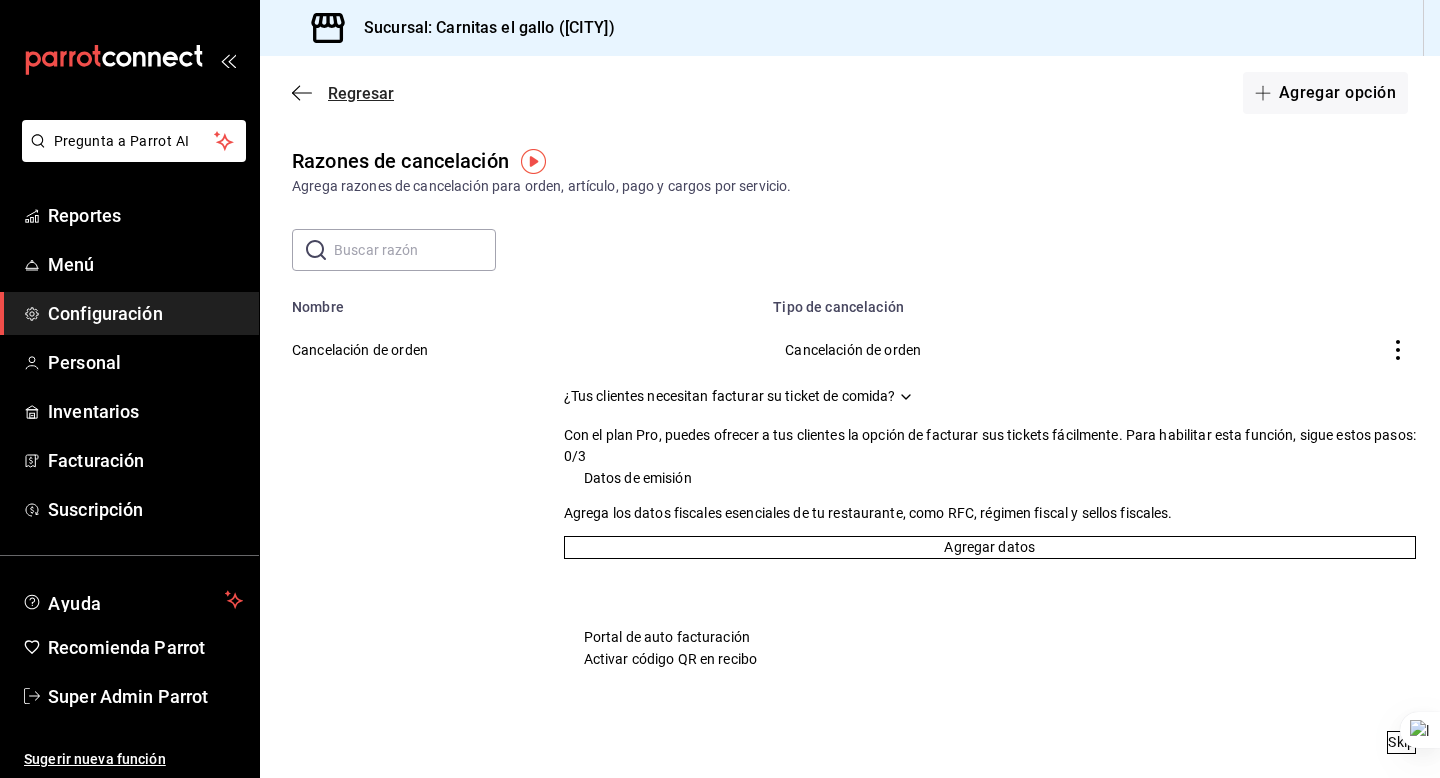 click on "Regresar" at bounding box center (343, 93) 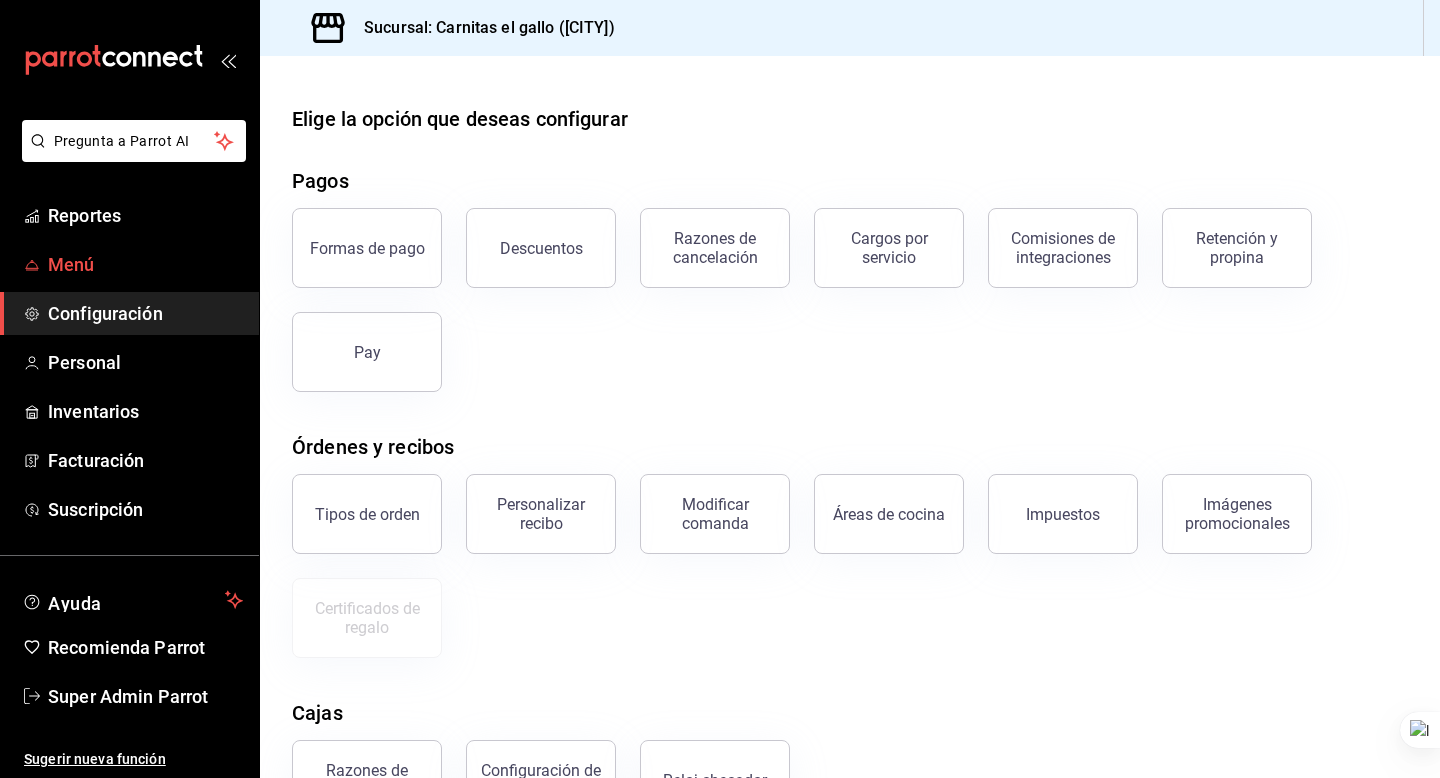 click on "Menú" at bounding box center (145, 264) 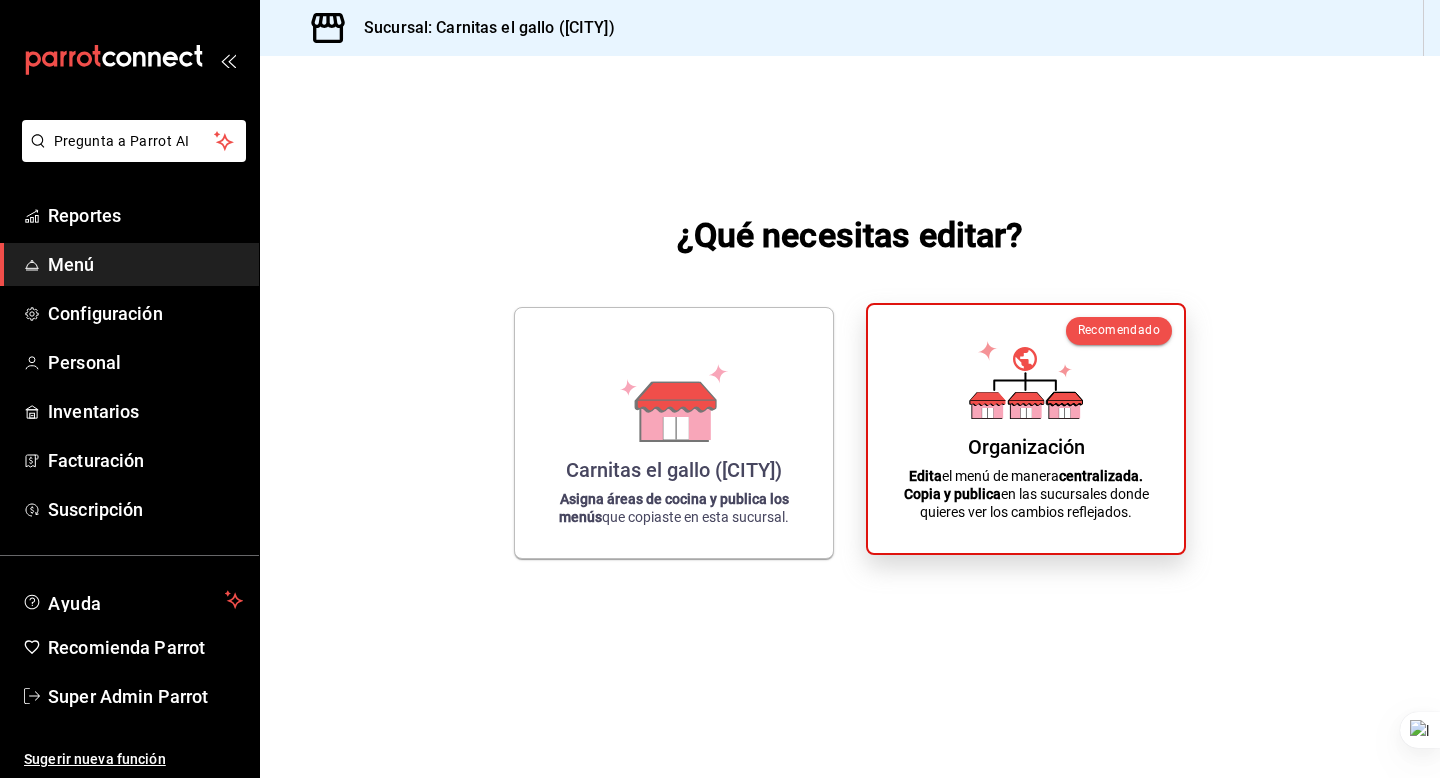 click on "Organización" at bounding box center [1026, 447] 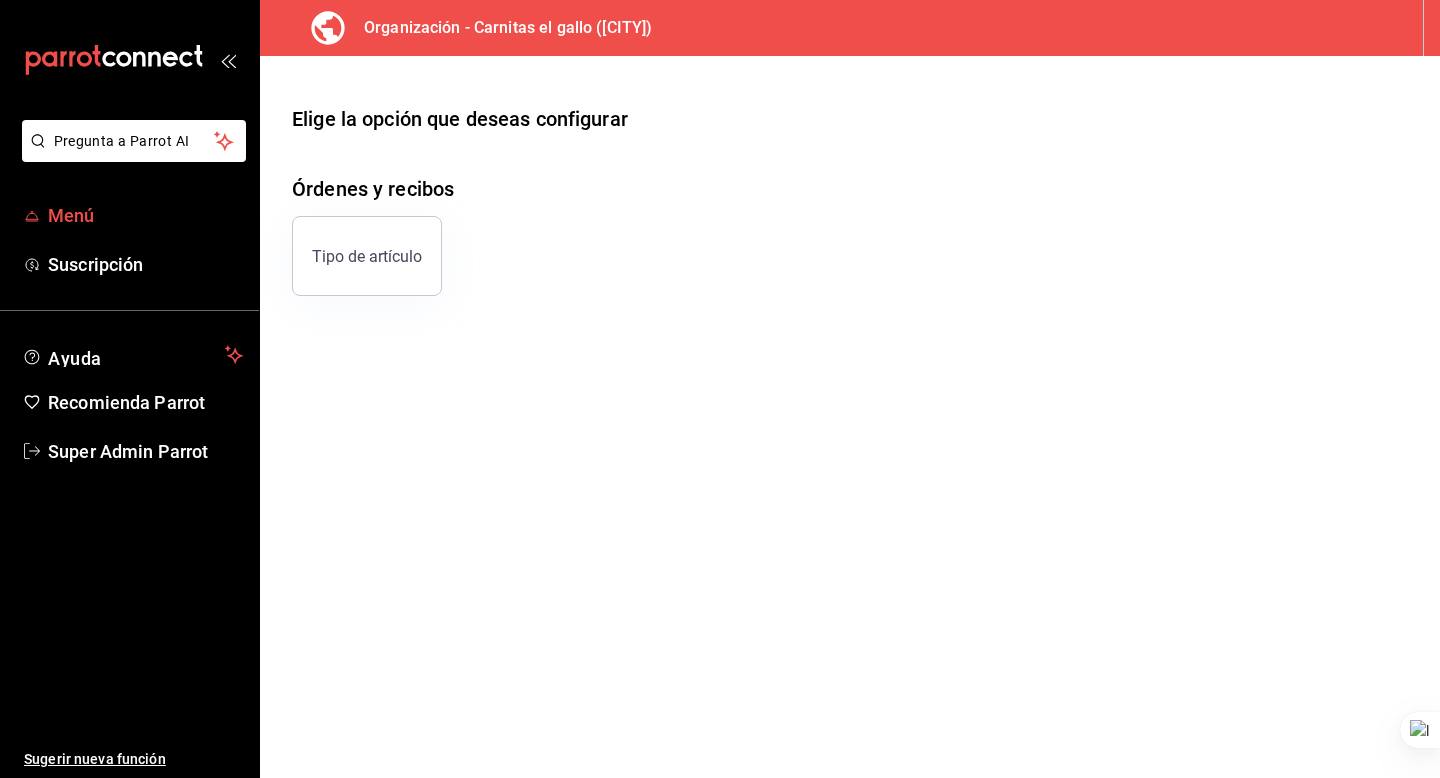 click on "Menú" at bounding box center (145, 215) 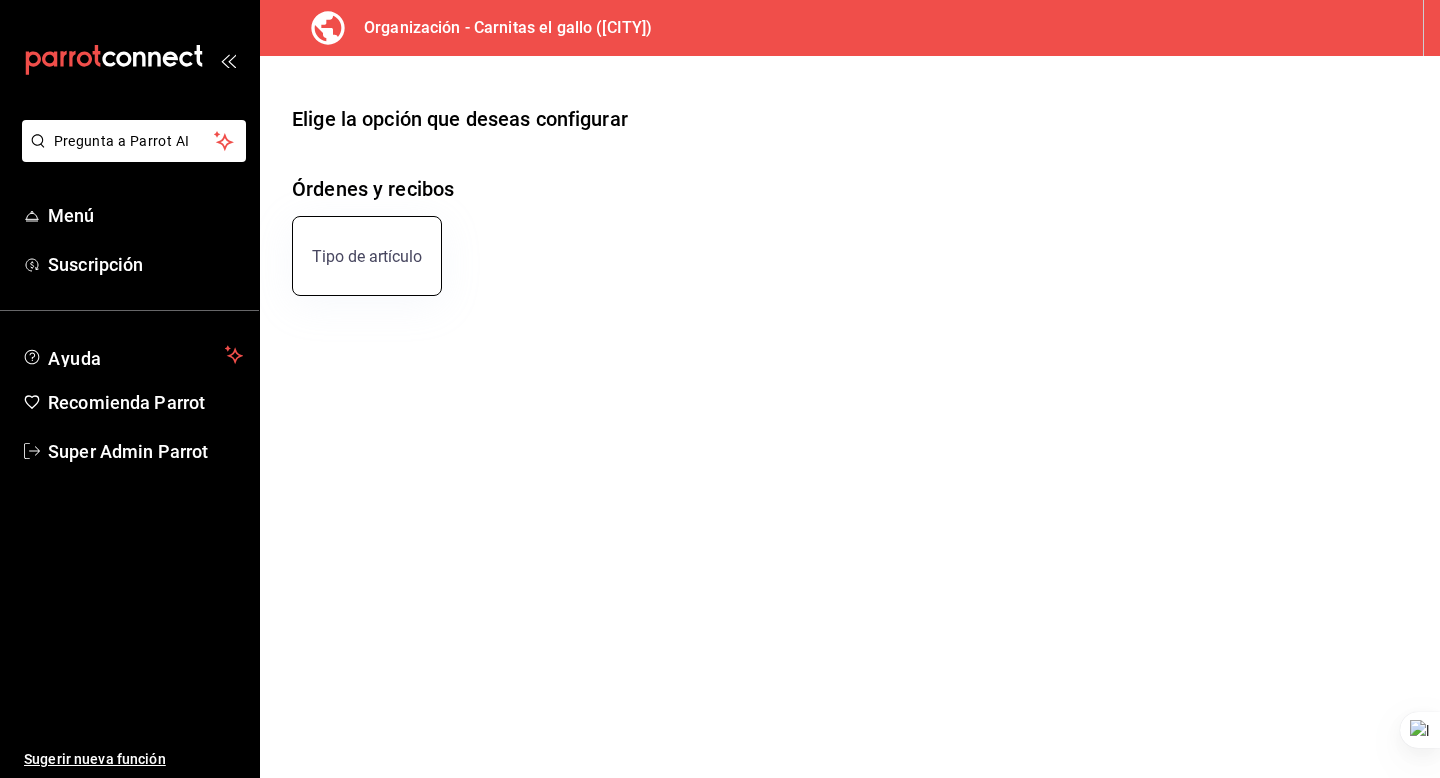 click on "Tipo de artículo" at bounding box center [367, 256] 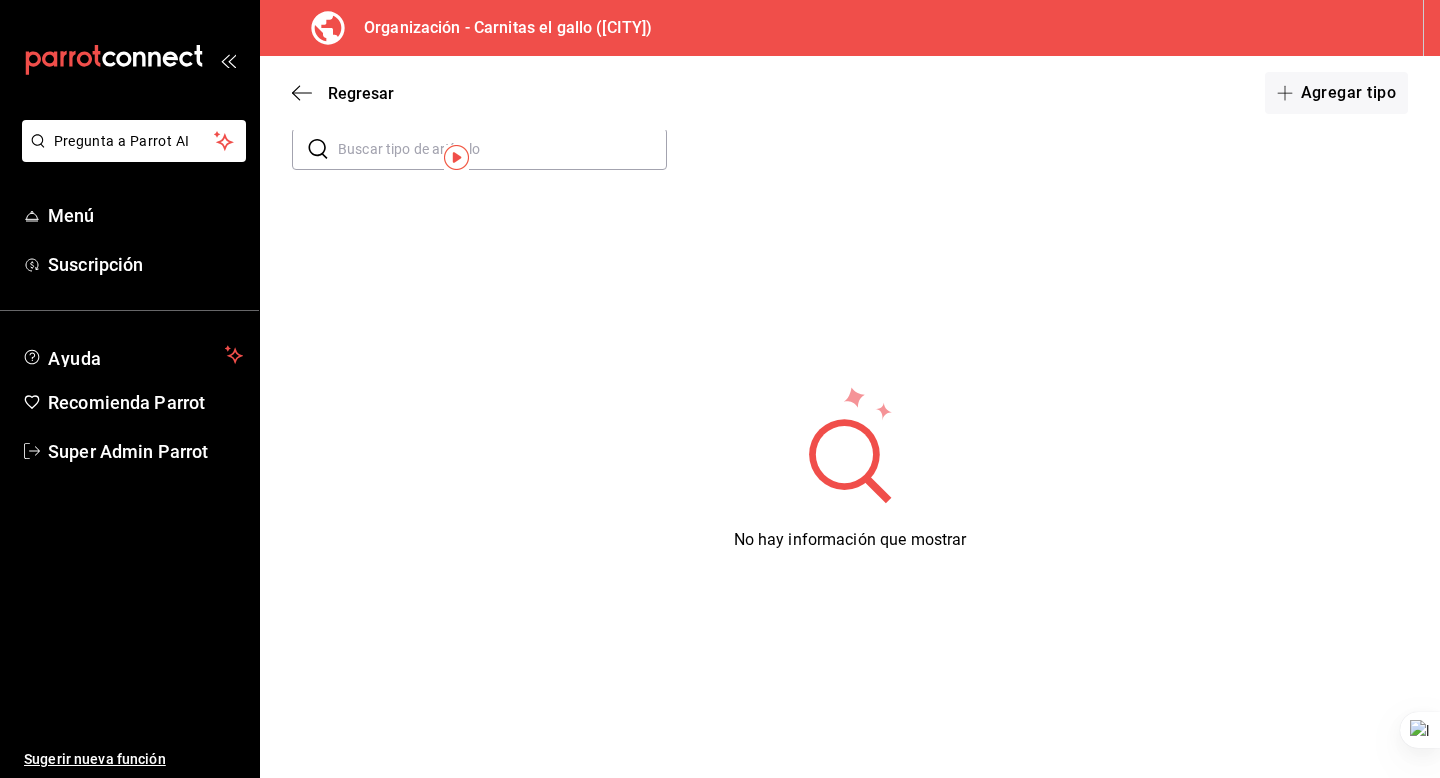 scroll, scrollTop: 0, scrollLeft: 0, axis: both 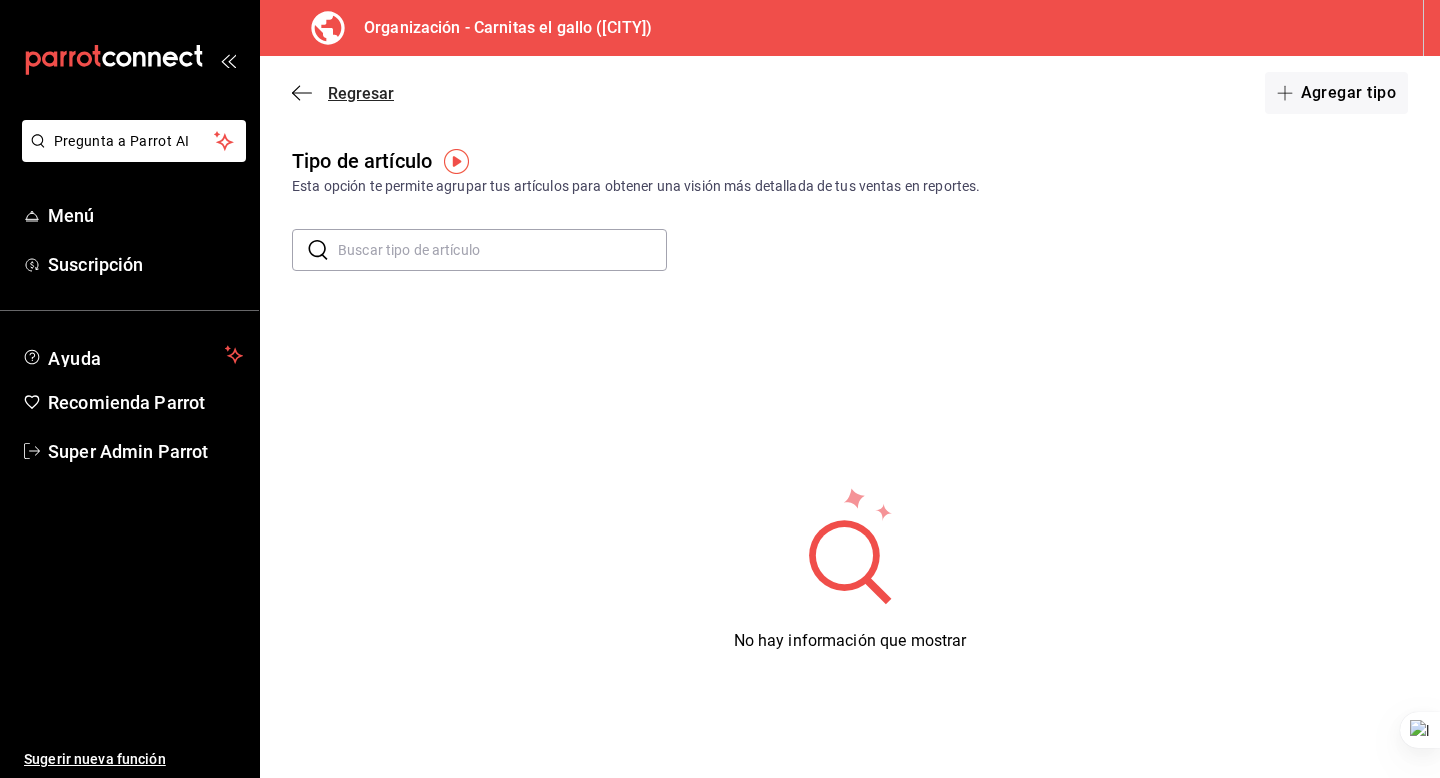 click 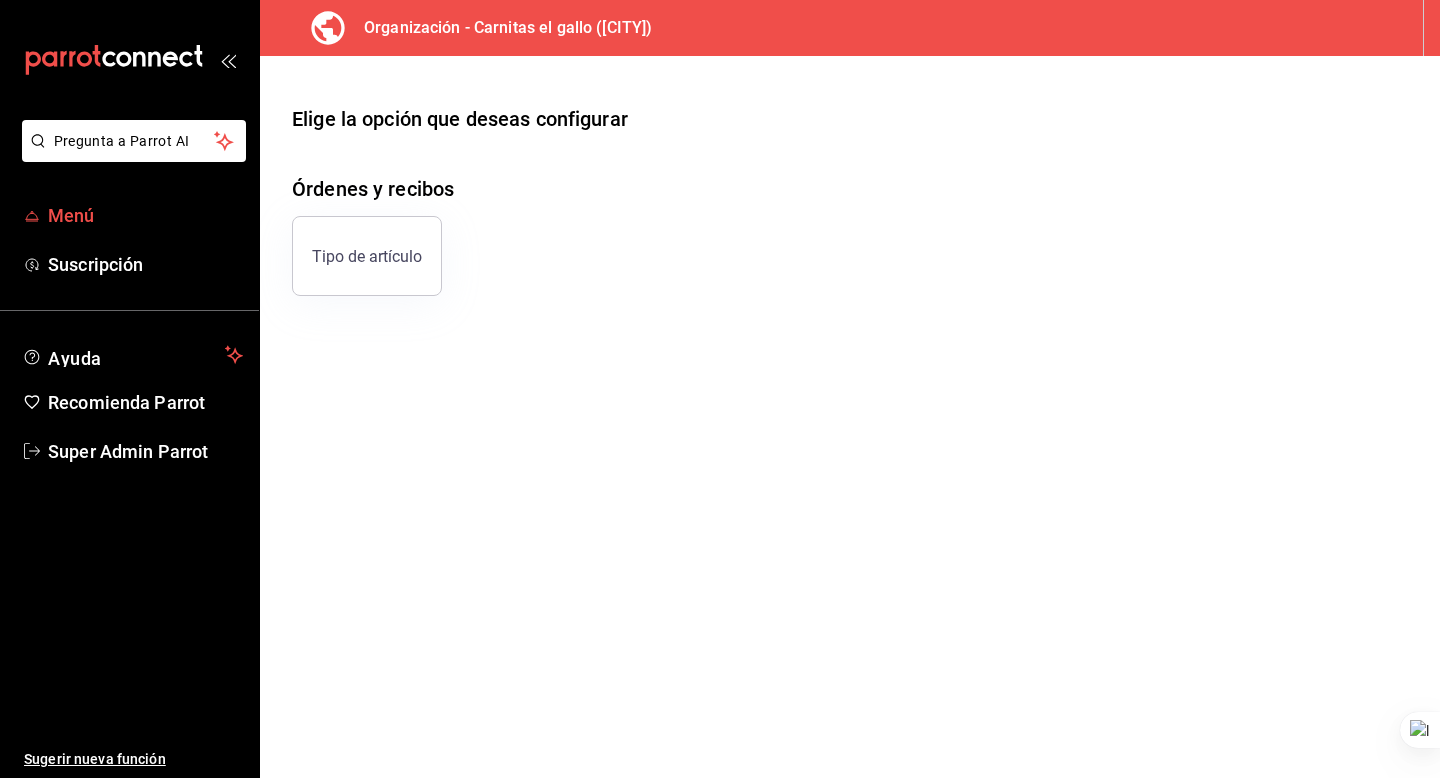 click on "Menú" at bounding box center (145, 215) 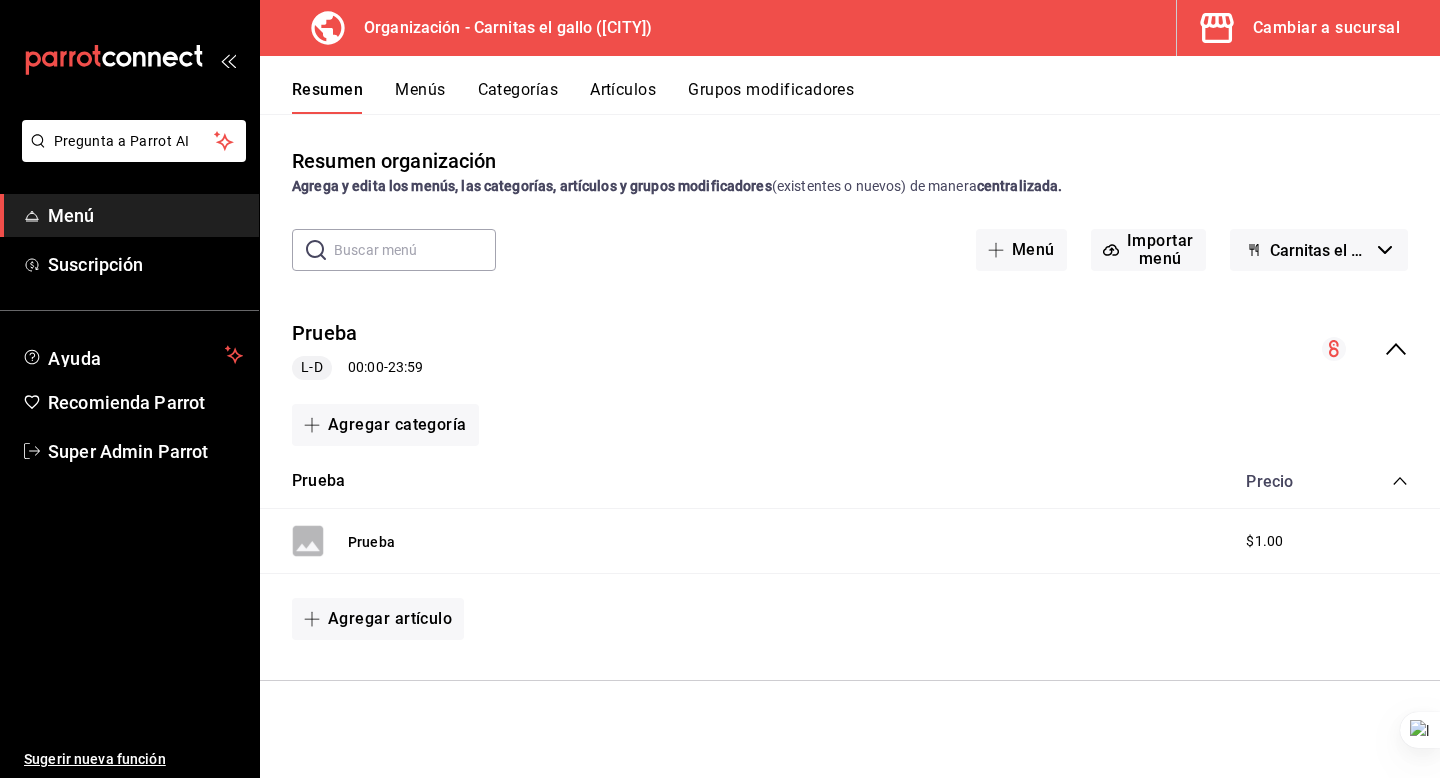 click on "Cambiar a sucursal" at bounding box center (1300, 28) 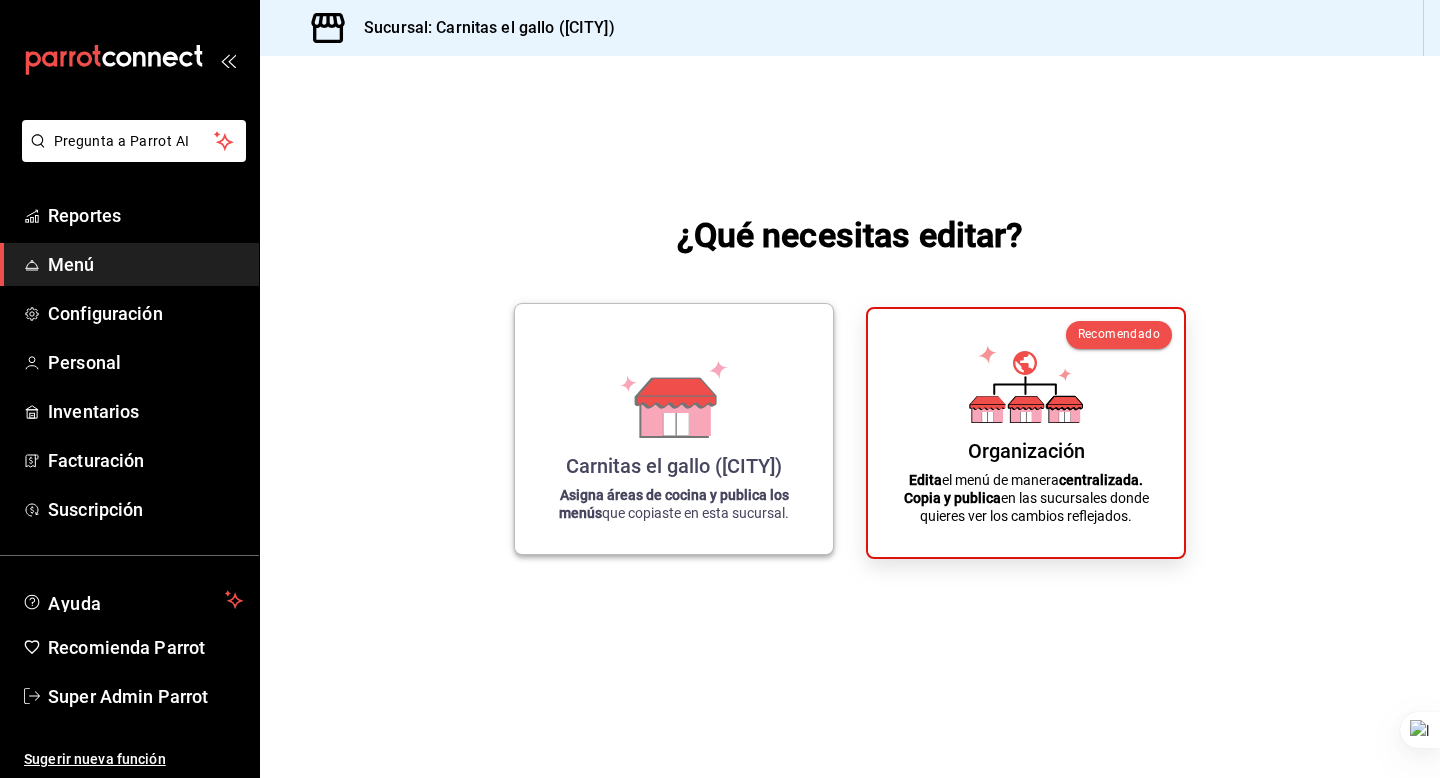 click 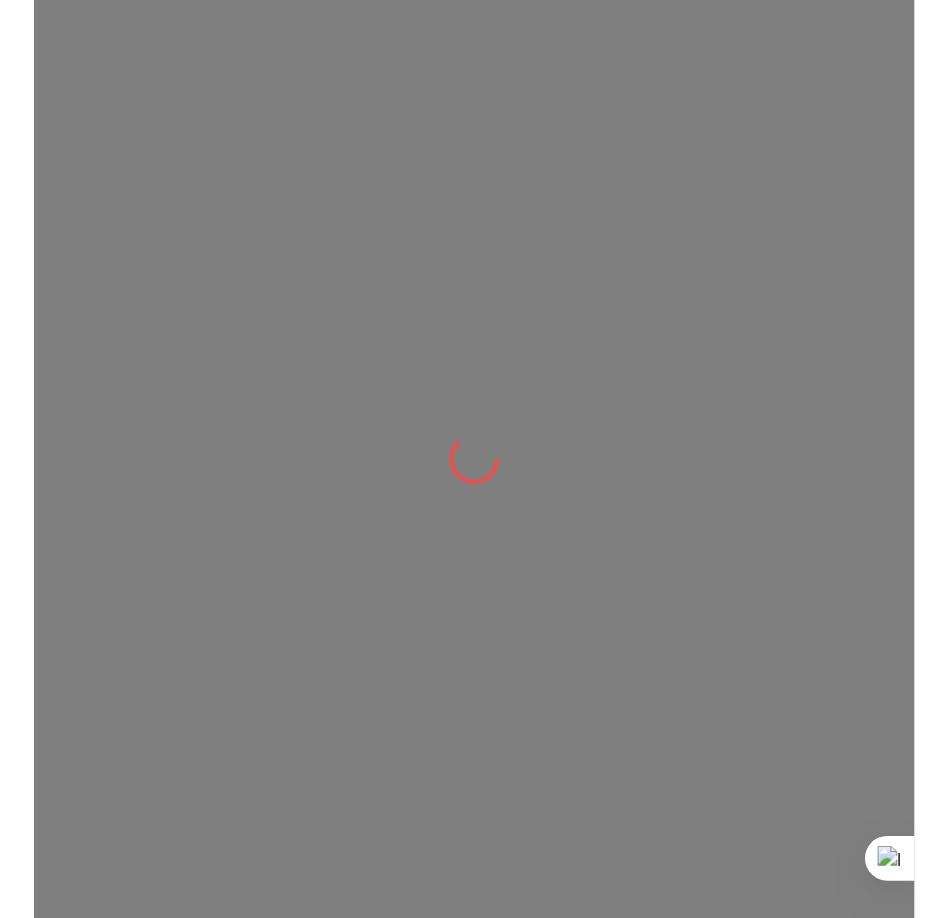 scroll, scrollTop: 0, scrollLeft: 0, axis: both 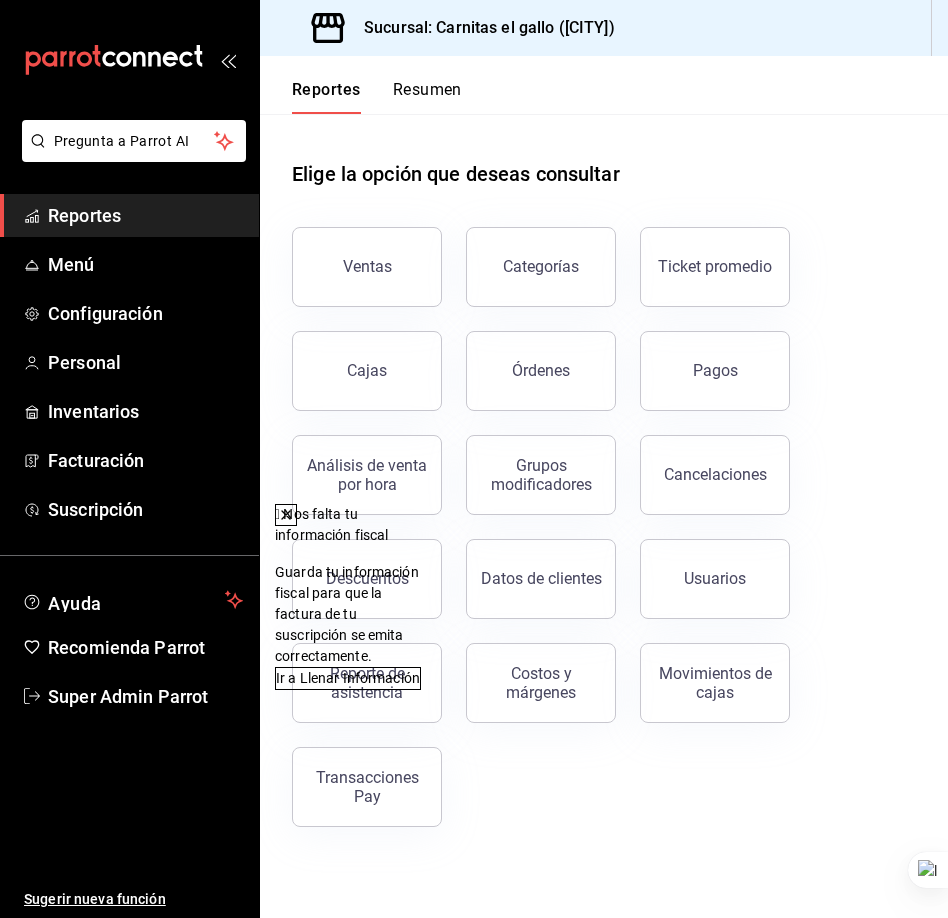 click 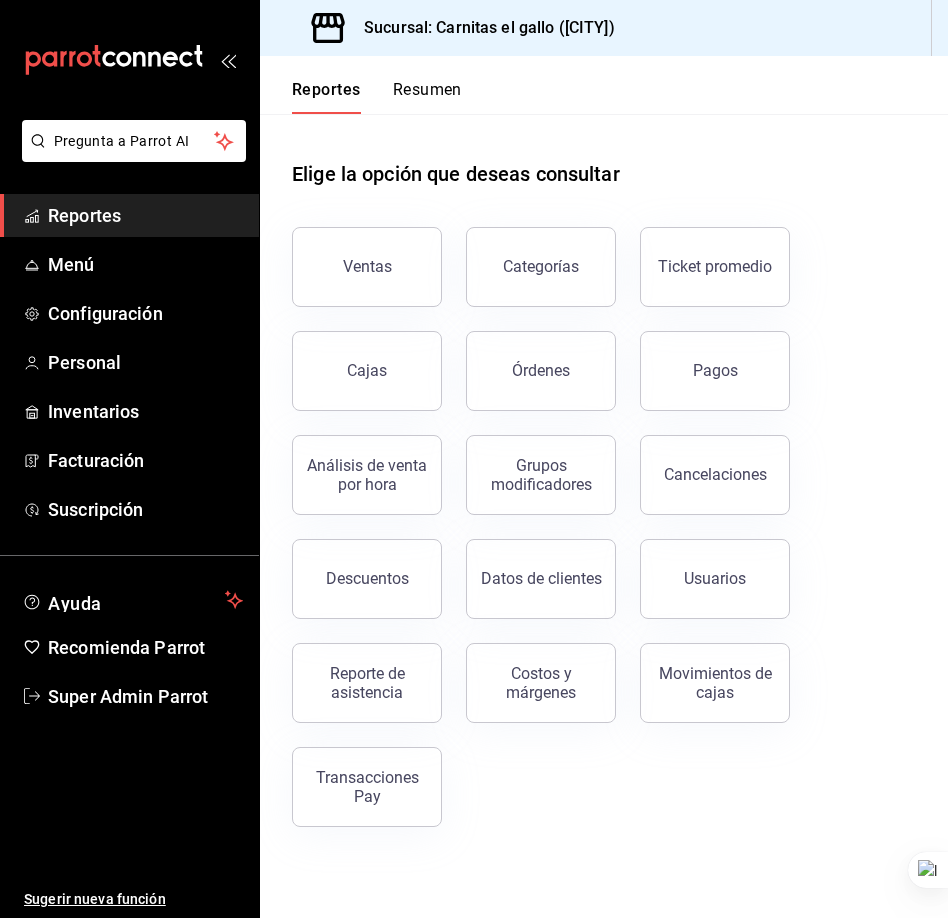 click on "Usuarios" at bounding box center (703, 567) 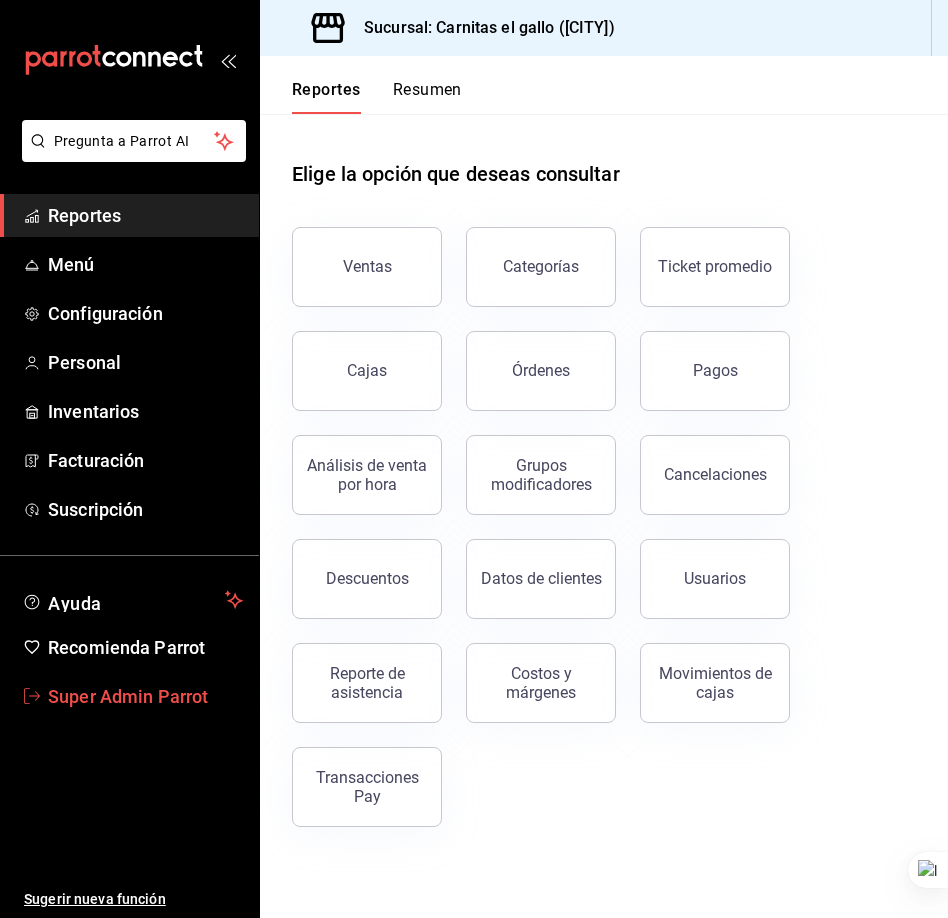 click on "Super Admin Parrot" at bounding box center [145, 696] 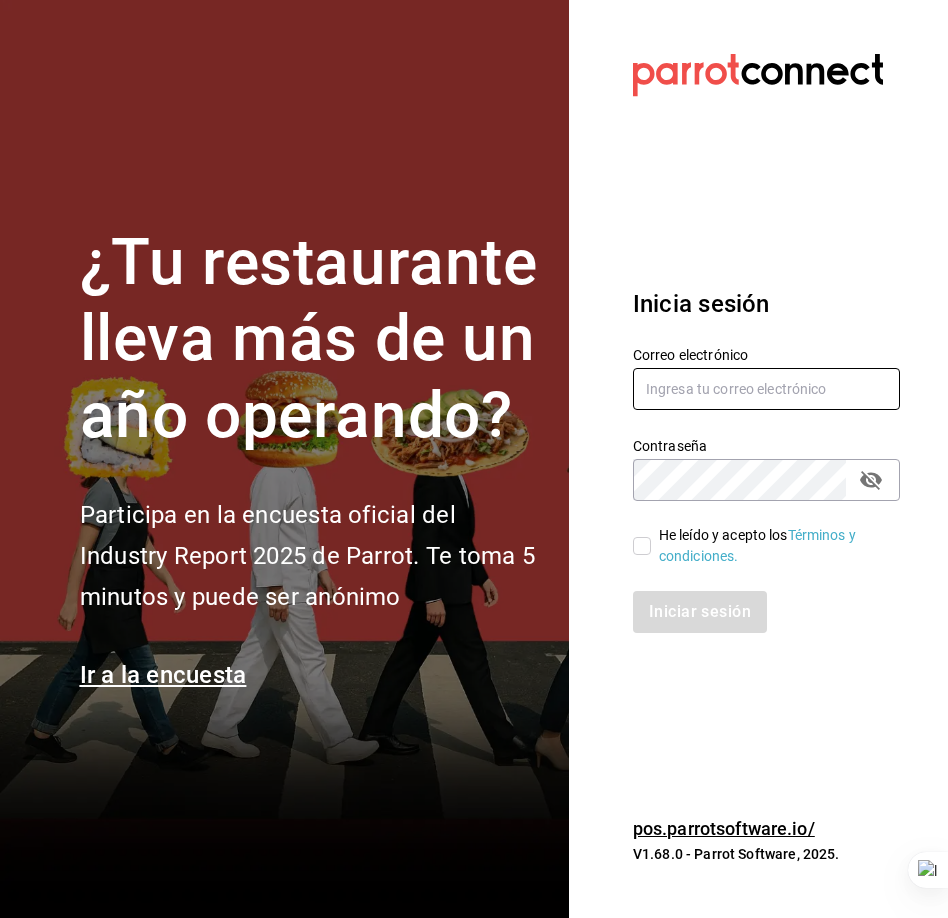 click at bounding box center (766, 389) 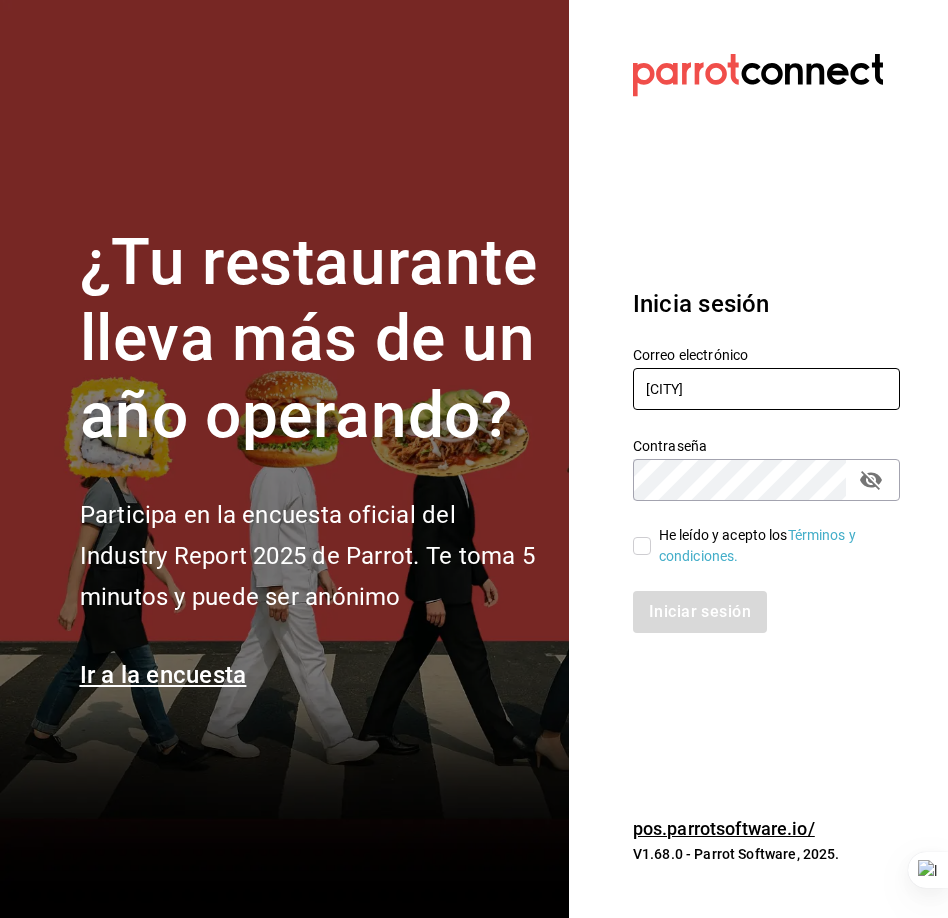 type on "lacasademaggie@mty.com" 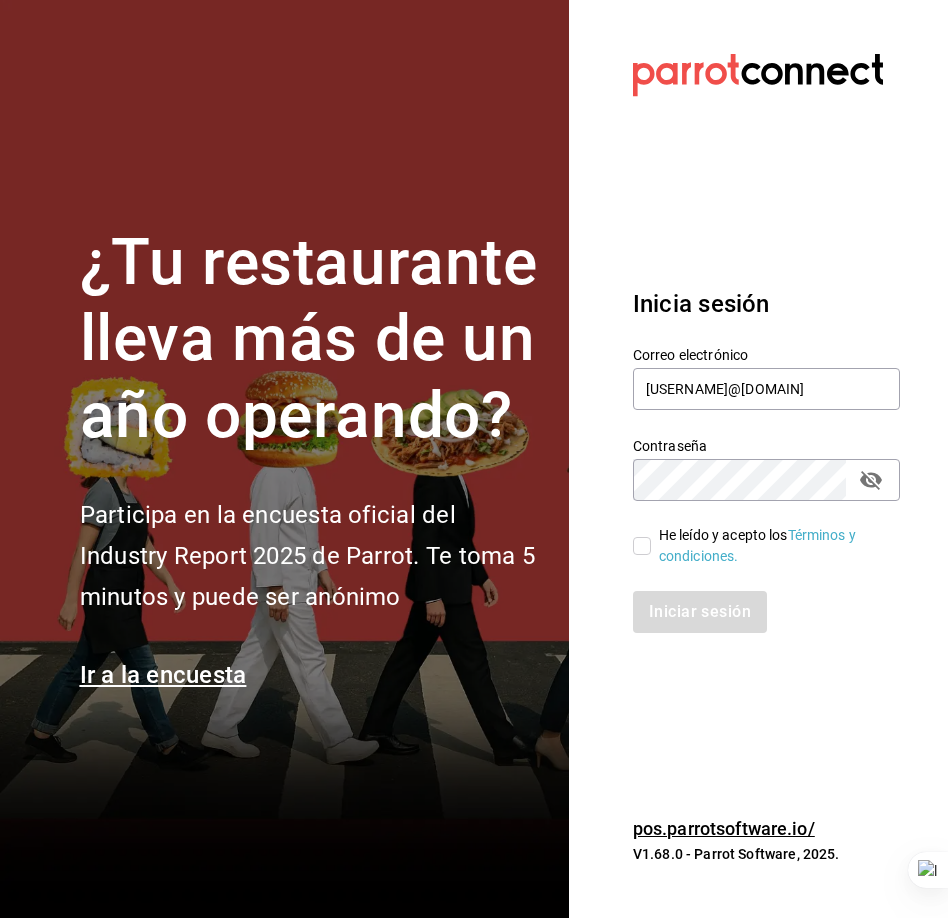click on "He leído y acepto los  Términos y condiciones." at bounding box center (642, 546) 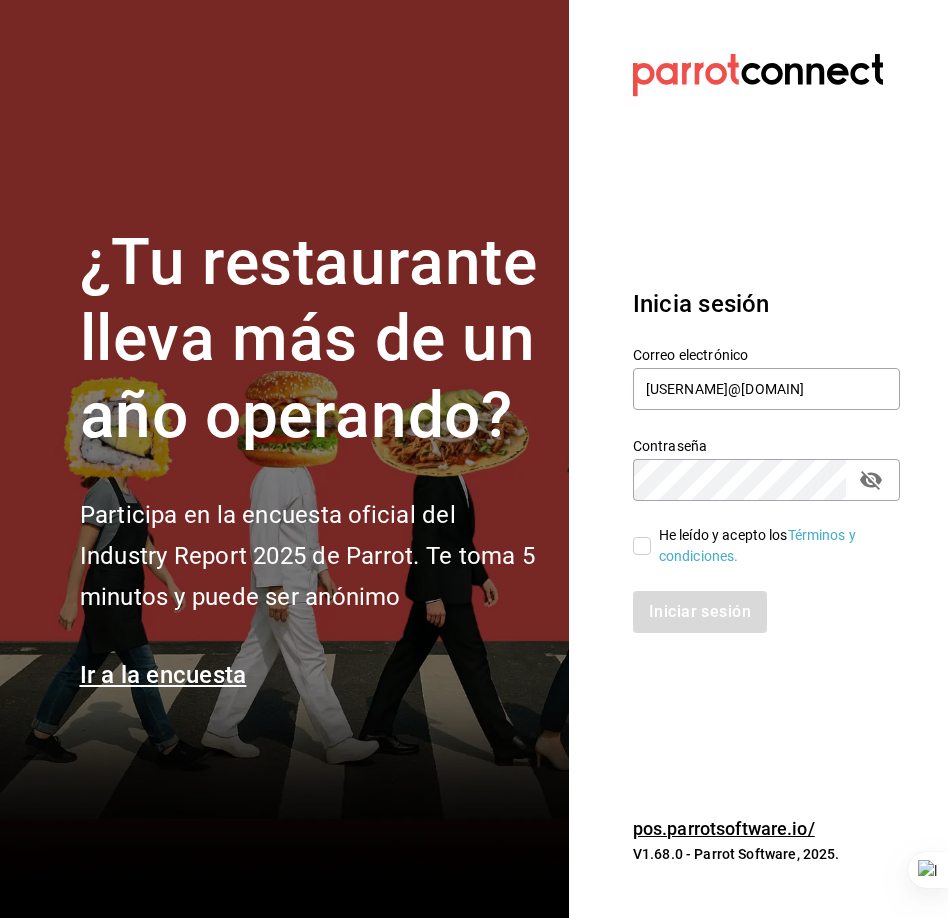 checkbox on "true" 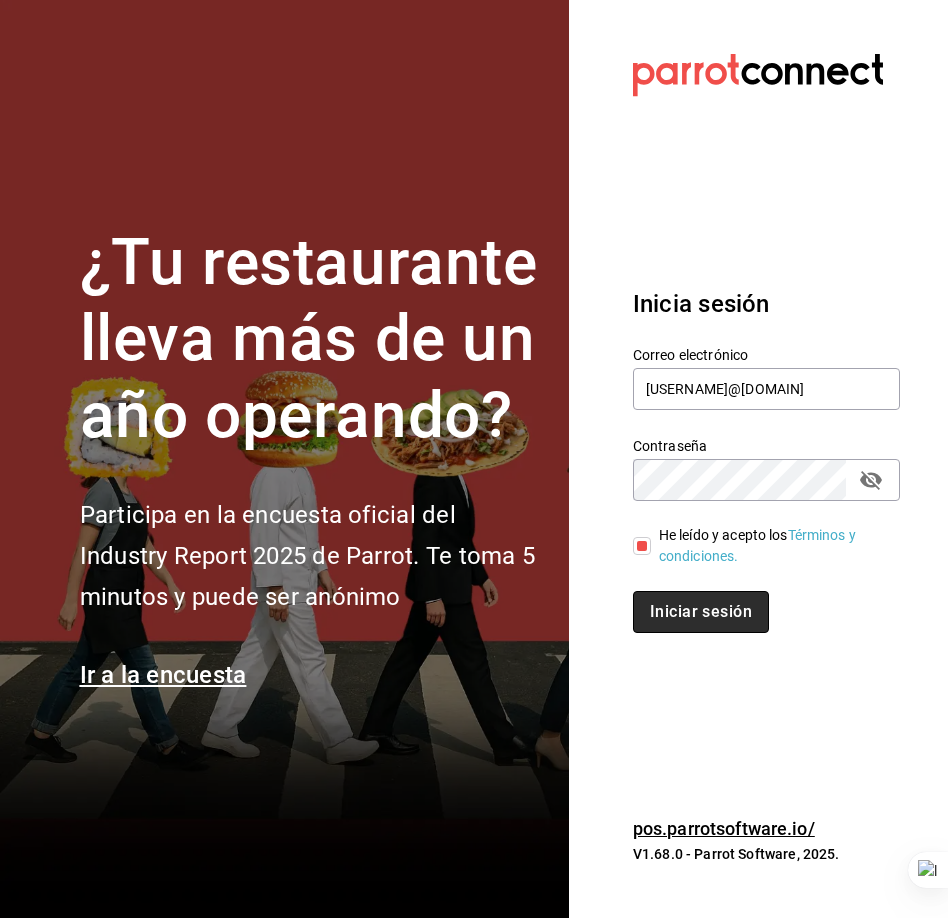 click on "Iniciar sesión" at bounding box center [701, 612] 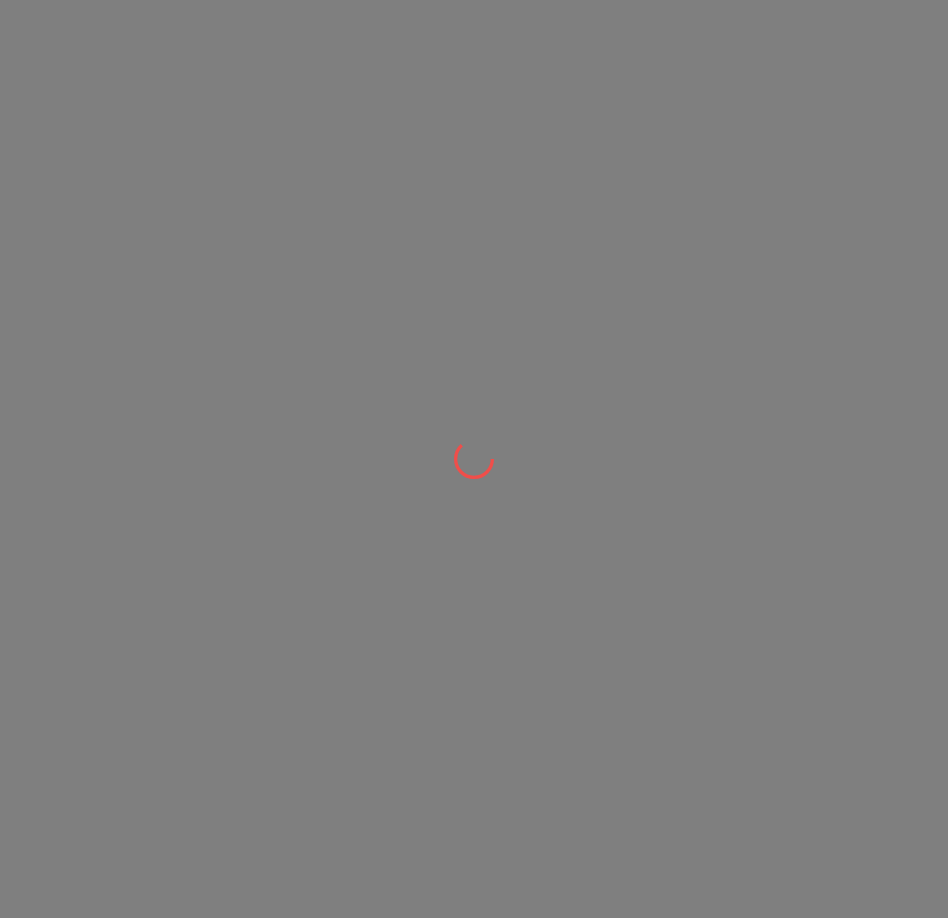 scroll, scrollTop: 0, scrollLeft: 0, axis: both 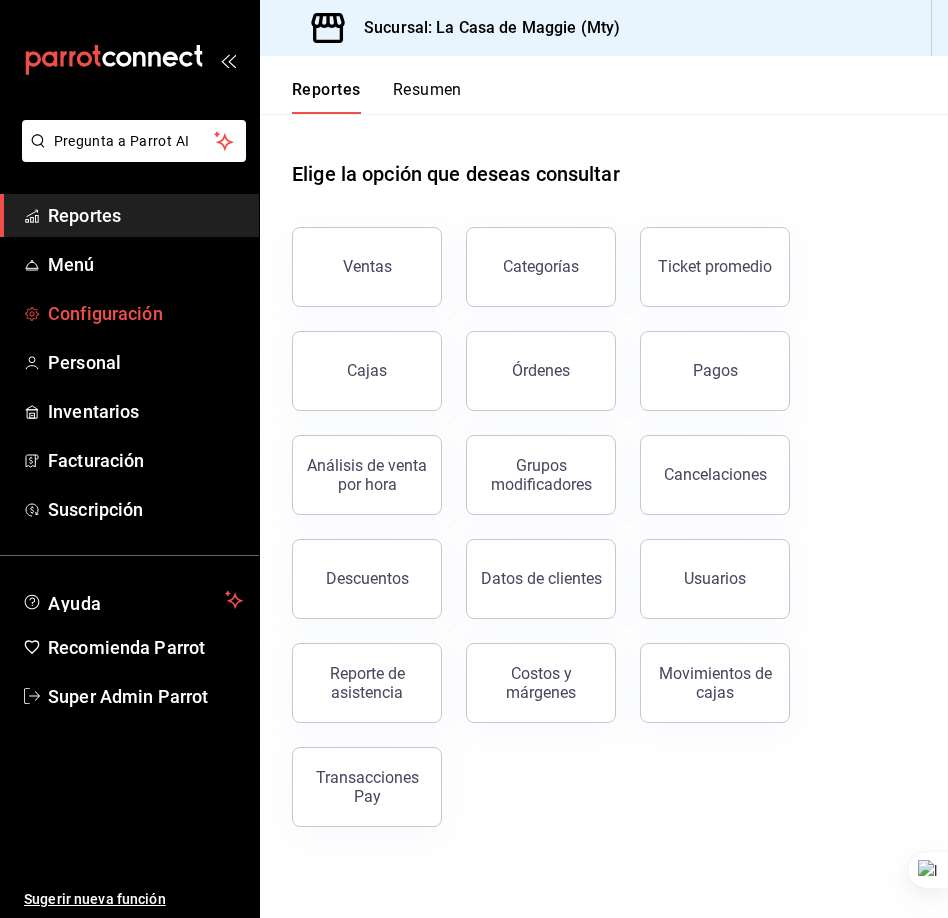 click on "Configuración" at bounding box center (145, 313) 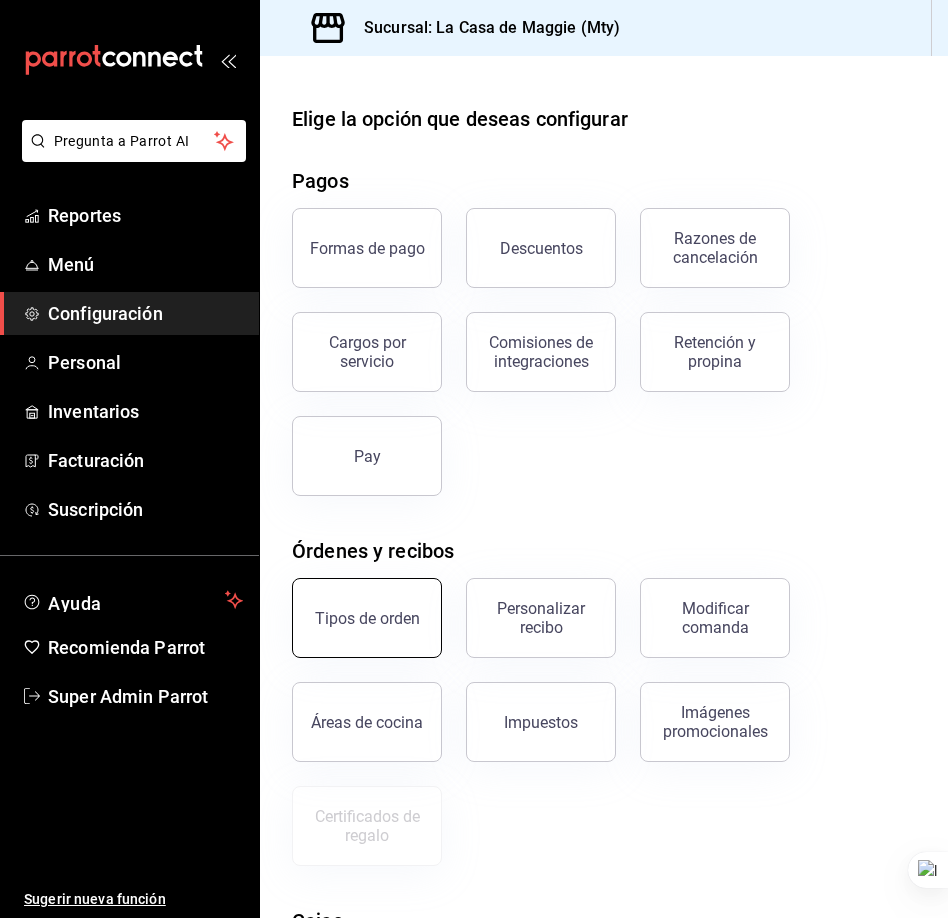 click on "Tipos de orden" at bounding box center [367, 618] 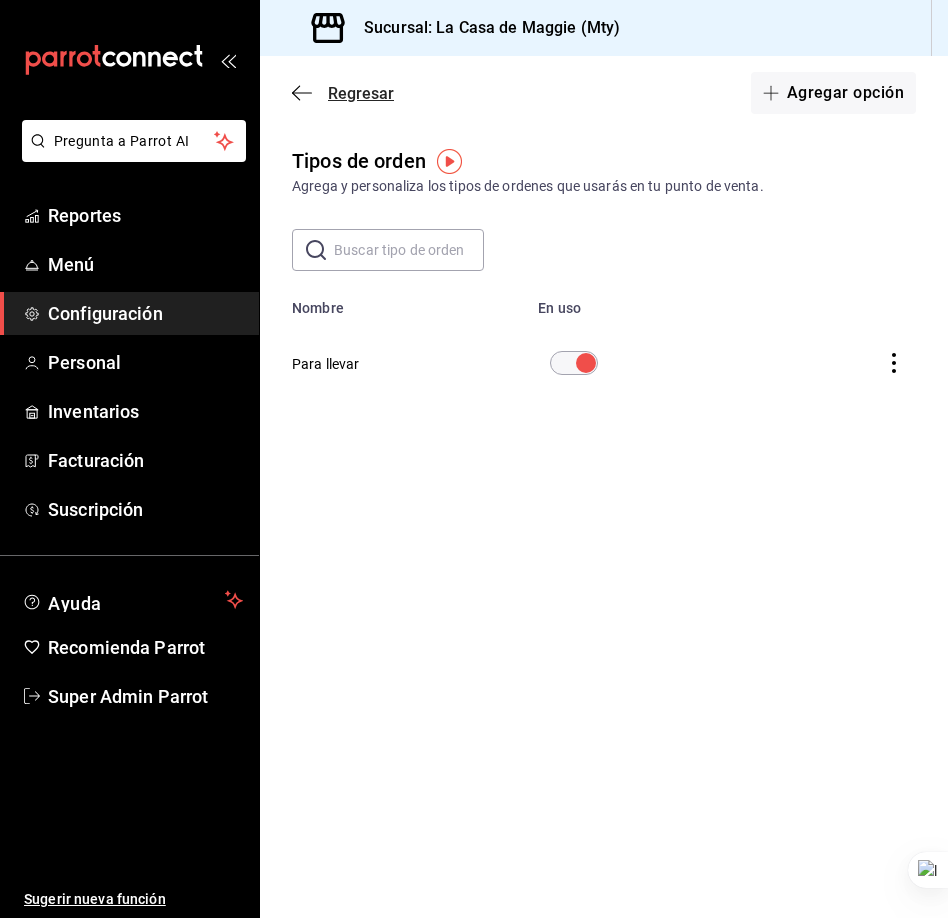 click 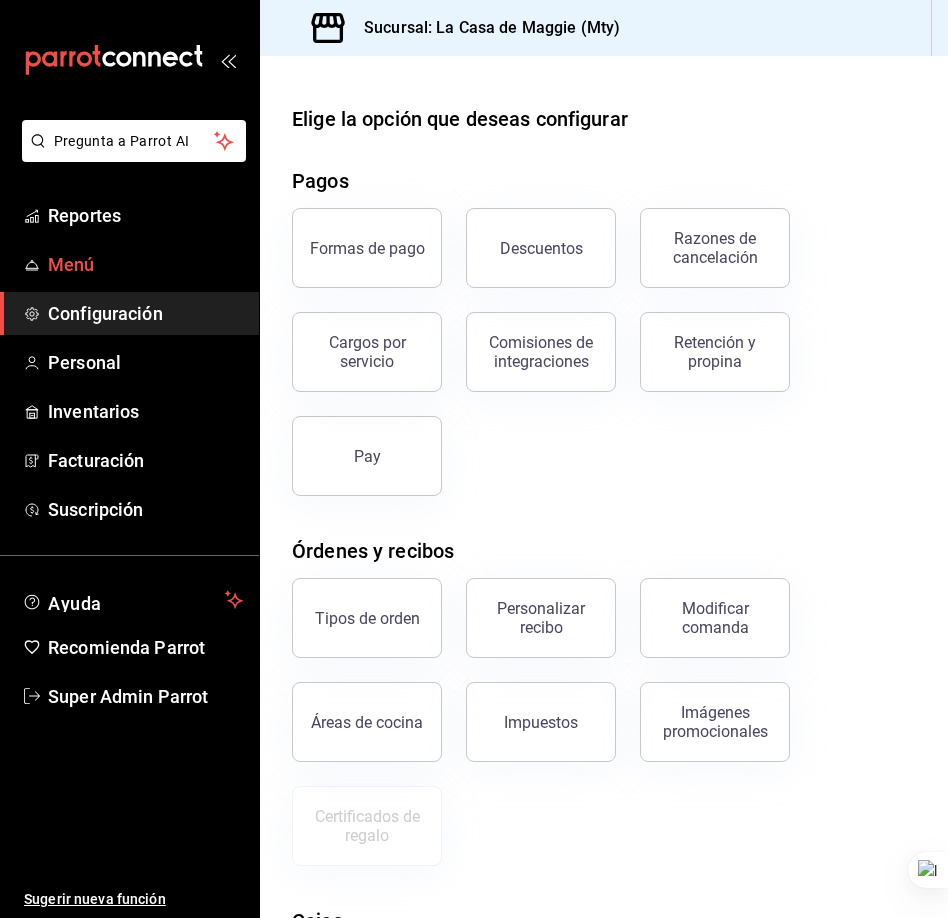 click on "Menú" at bounding box center [145, 264] 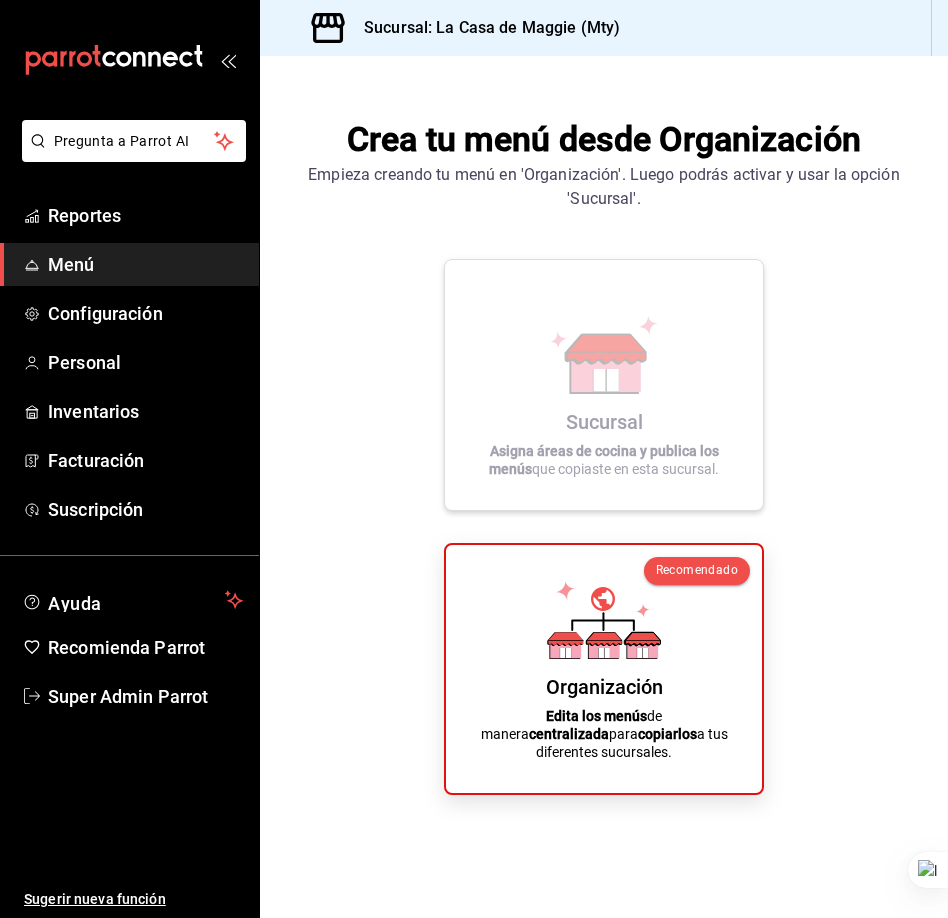 click on "Sucursal Asigna áreas de cocina y publica los menús  que copiaste en esta sucursal." at bounding box center [604, 385] 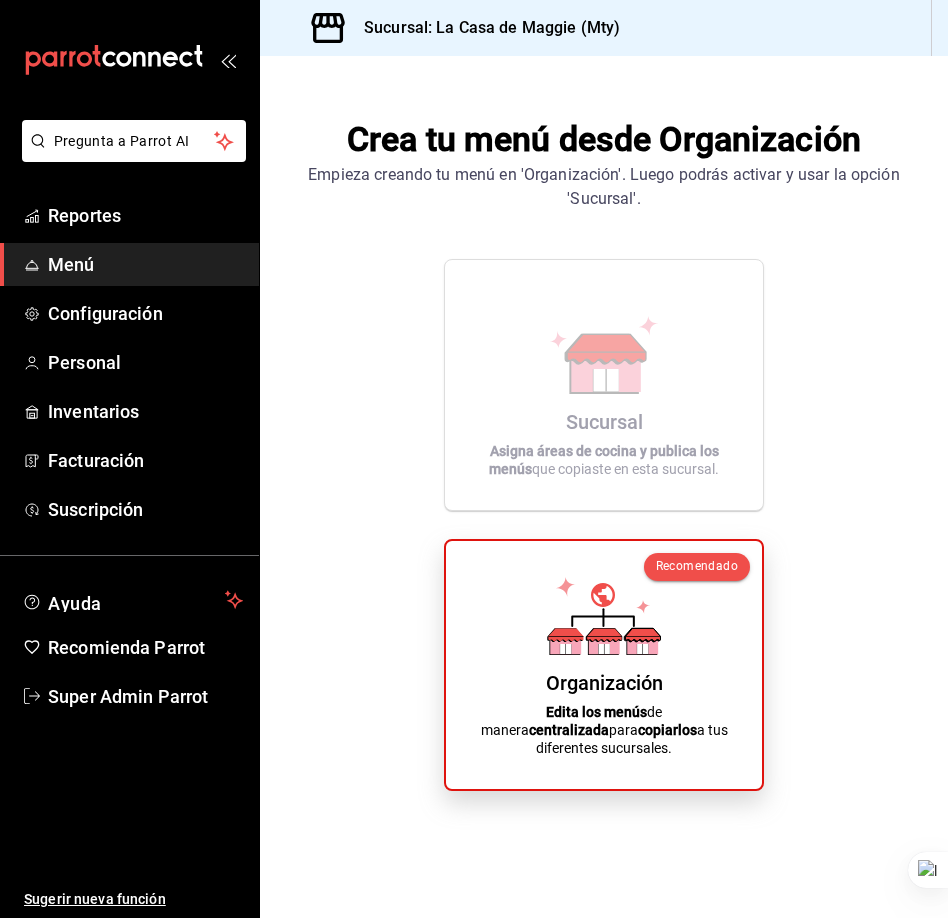click 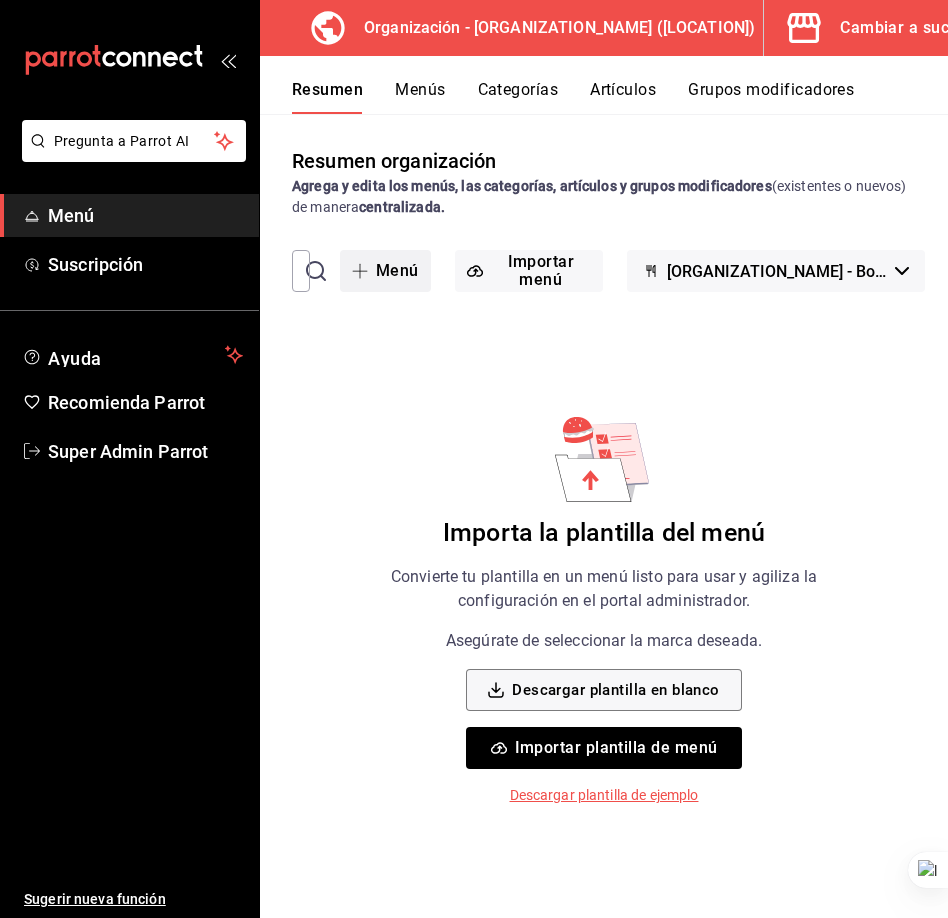 click on "Menú" at bounding box center (385, 271) 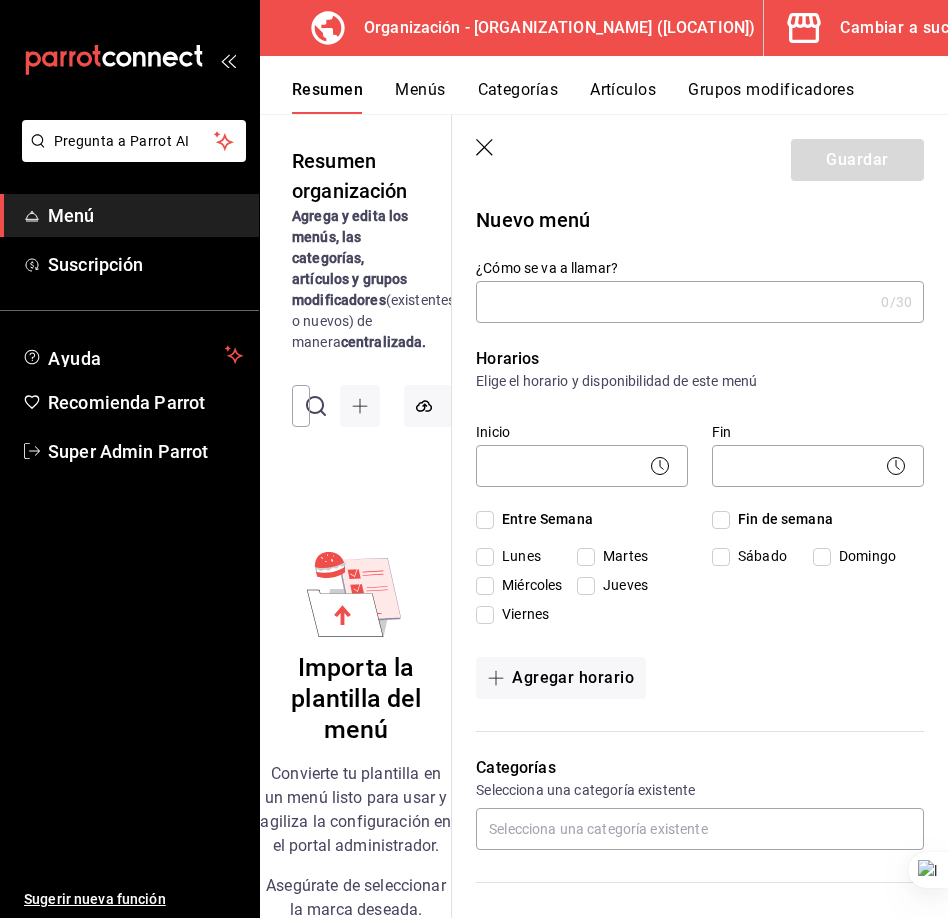 click on "¿Cómo se va a llamar?" at bounding box center [674, 302] 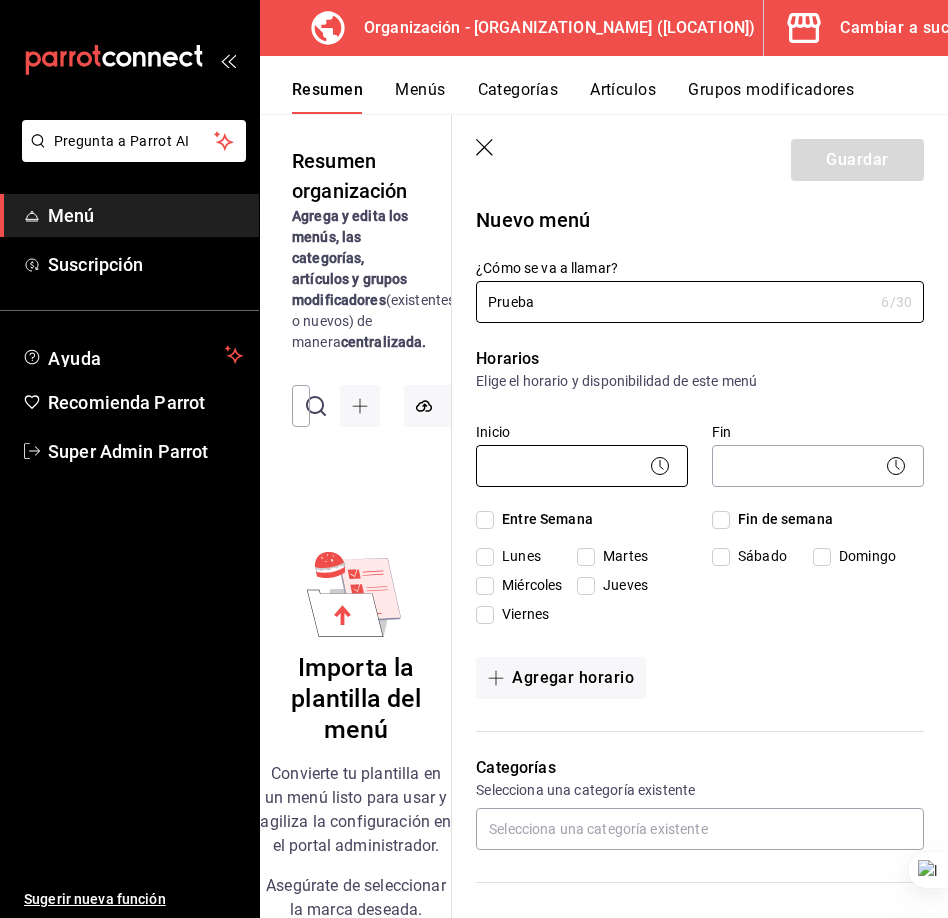 type on "Prueba" 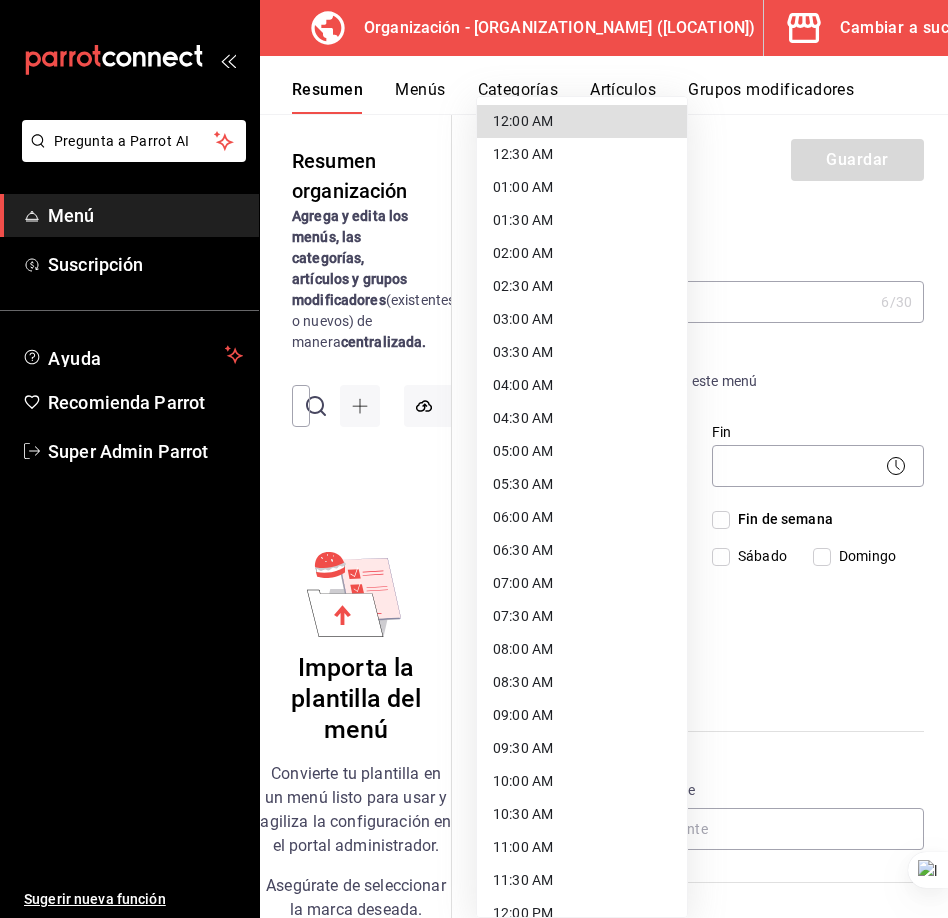 click on "12:00 AM" at bounding box center [582, 121] 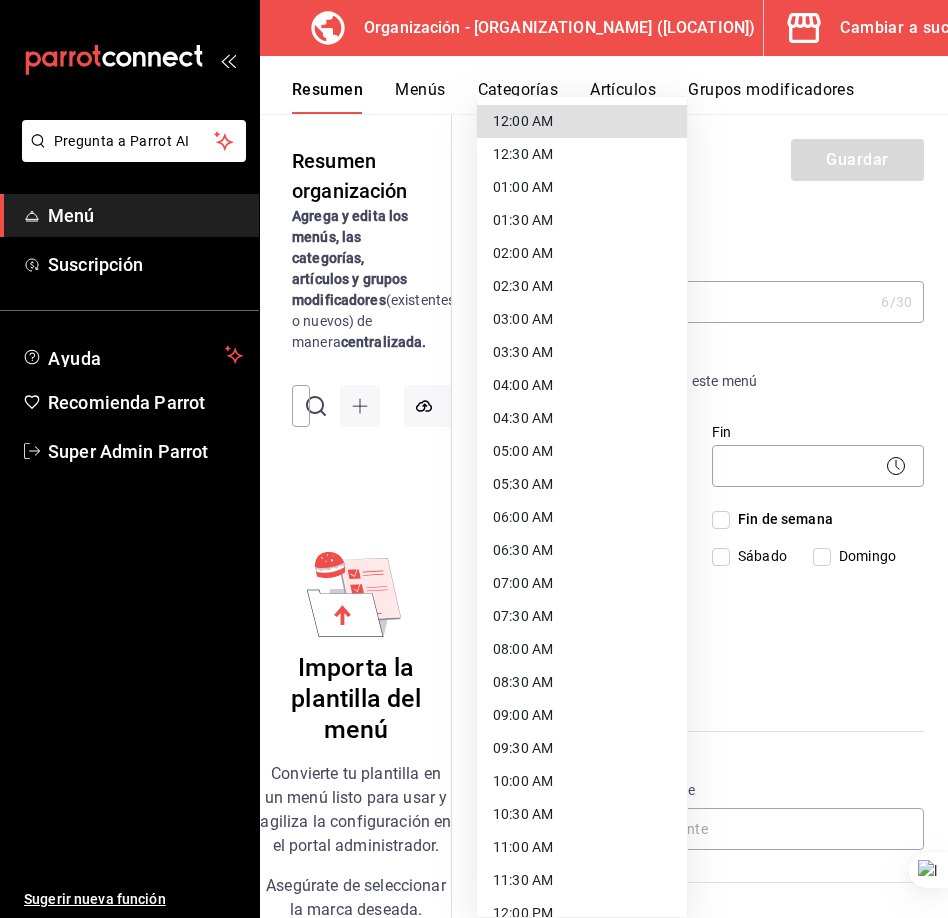 type on "00:00" 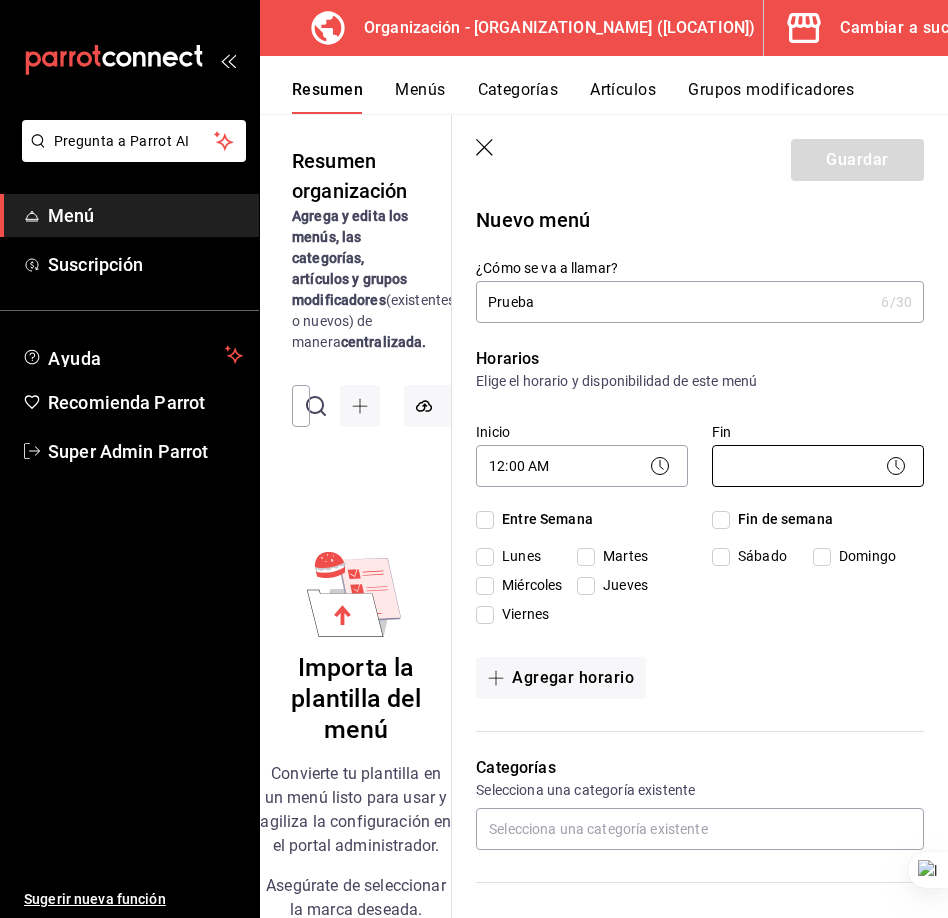 click on "Pregunta a Parrot AI Menú   Suscripción   Ayuda Recomienda Parrot   Super Admin Parrot   Sugerir nueva función   Organización - La Casa de Maggie (Mty) Cambiar a sucursal Resumen Menús Categorías Artículos Grupos modificadores Resumen organización Agrega y edita los menús, las categorías, artículos y grupos modificadores  (existentes o nuevos) de manera  centralizada. ​ ​ Importar menú La Casa de Maggie - Borrador Importa la plantilla del menú Convierte tu plantilla en un menú listo para usar y agiliza la configuración en el portal administrador. Asegúrate de seleccionar la marca deseada. Descargar plantilla en blanco Importar plantilla de menú Descargar plantilla de ejemplo Guardar Nuevo menú ¿Cómo se va a llamar? Prueba 6 /30 ¿Cómo se va a llamar? Horarios Elige el horario y disponibilidad de este menú Inicio 12:00 AM 00:00 Fin ​ Entre Semana Lunes Martes Miércoles Jueves Viernes Fin de semana Sábado Domingo Agregar horario Categorías Selecciona una categoría existente Rappi" at bounding box center (474, 459) 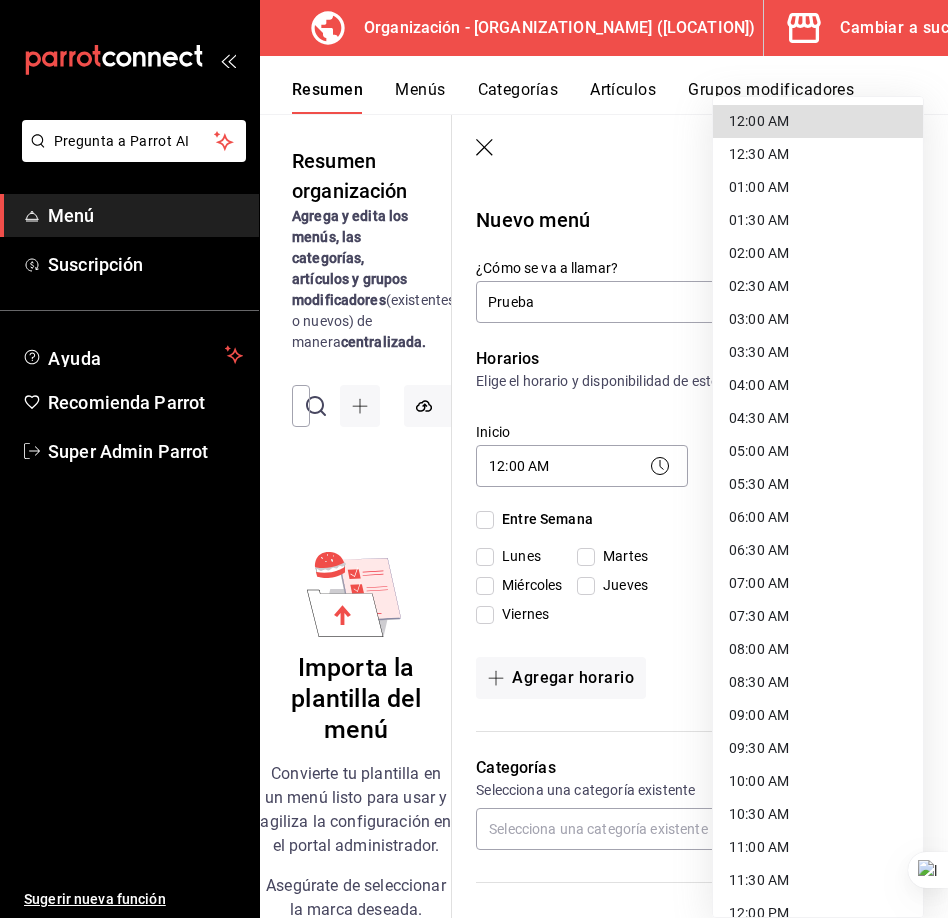 scroll, scrollTop: 813, scrollLeft: 0, axis: vertical 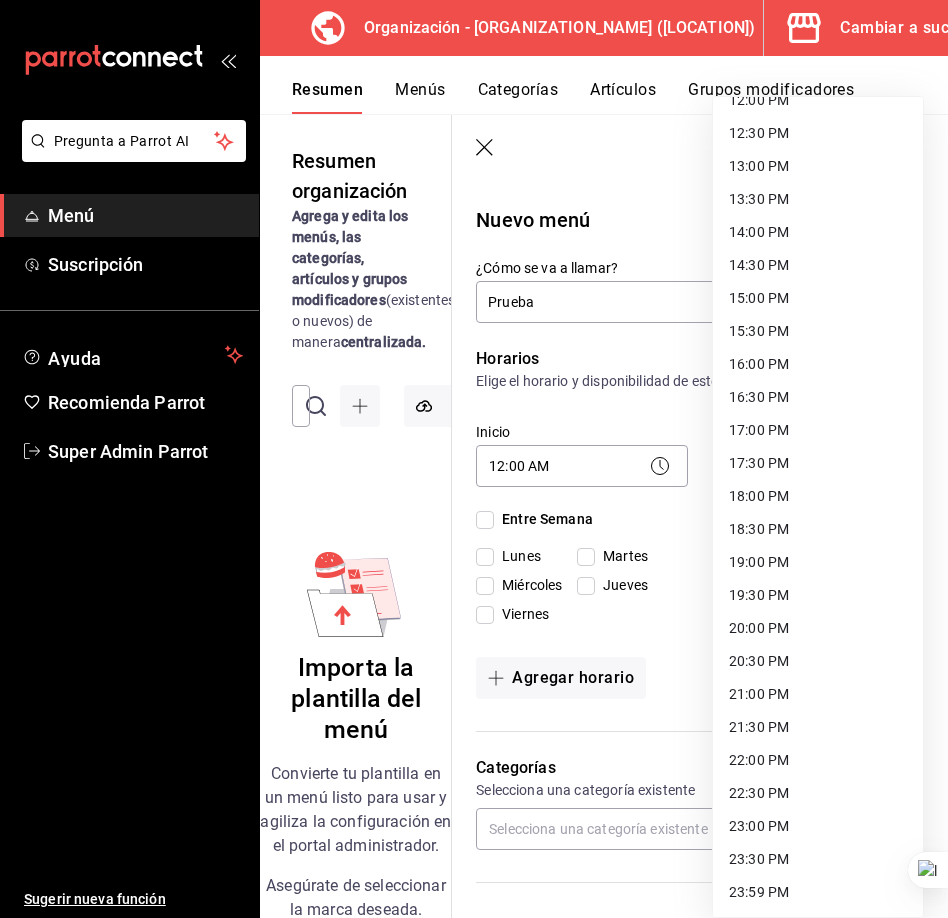 click on "23:59 PM" at bounding box center [818, 892] 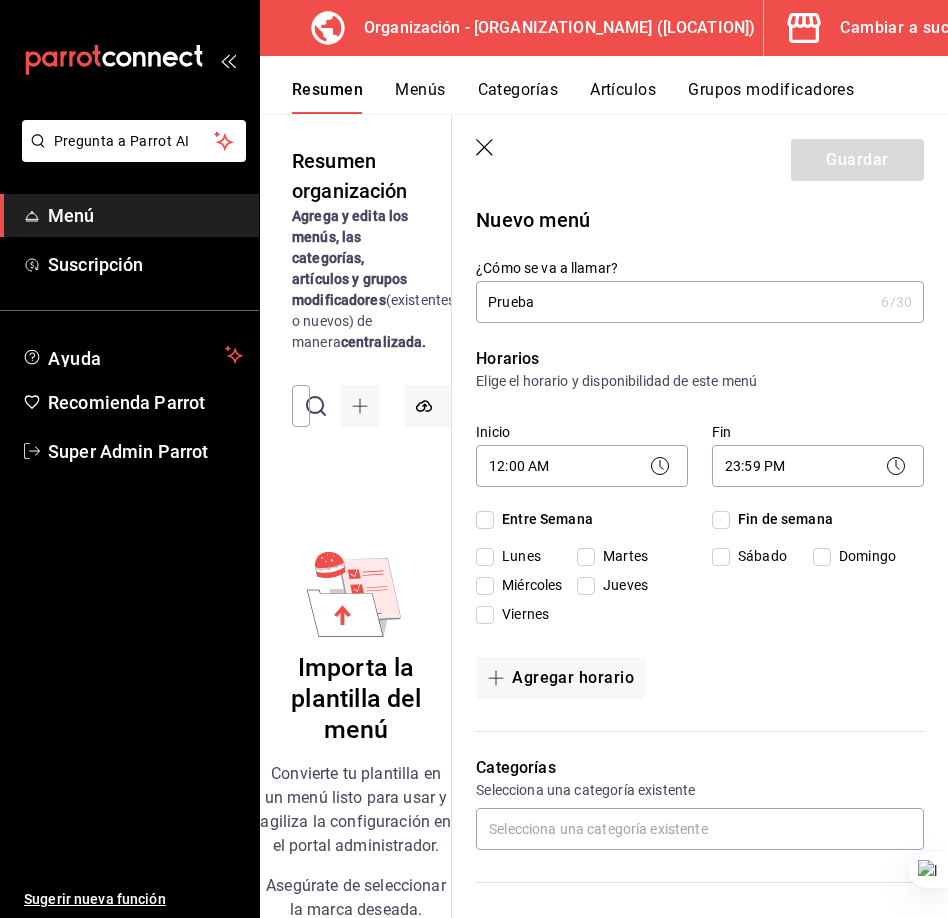 click on "Entre Semana" at bounding box center (543, 519) 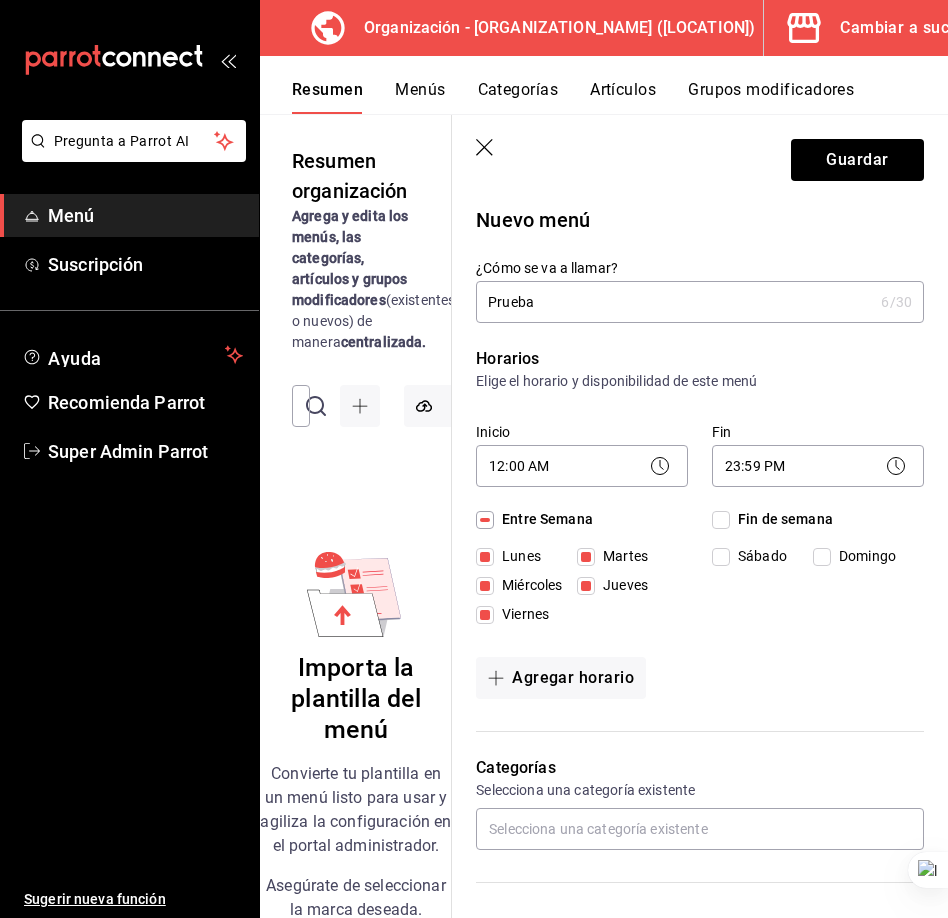 click on "Fin de semana" at bounding box center [781, 519] 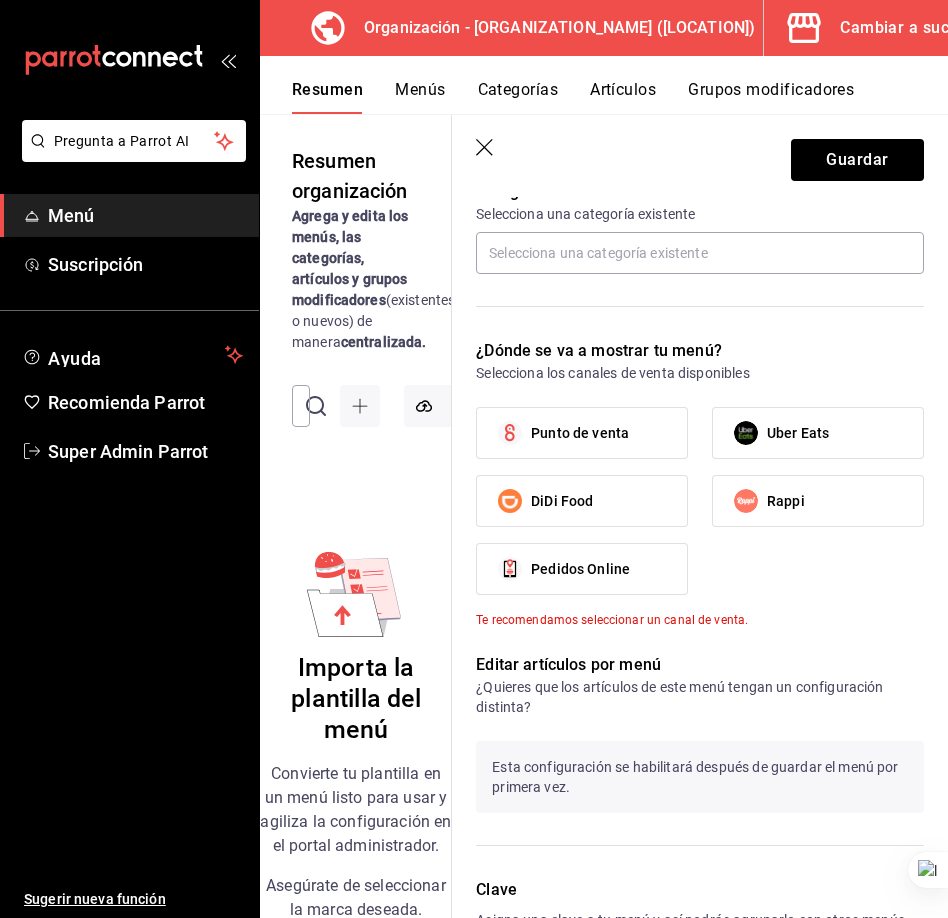 scroll, scrollTop: 437, scrollLeft: 0, axis: vertical 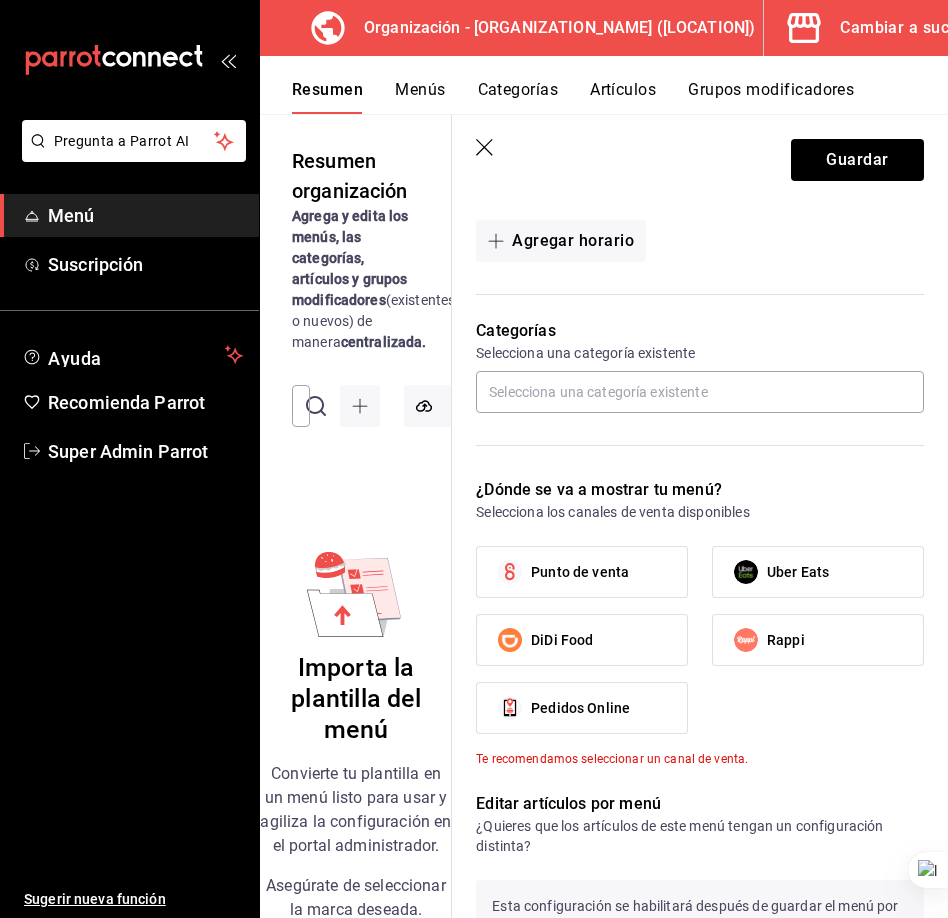 click on "Categorías Selecciona una categoría existente" at bounding box center [688, 374] 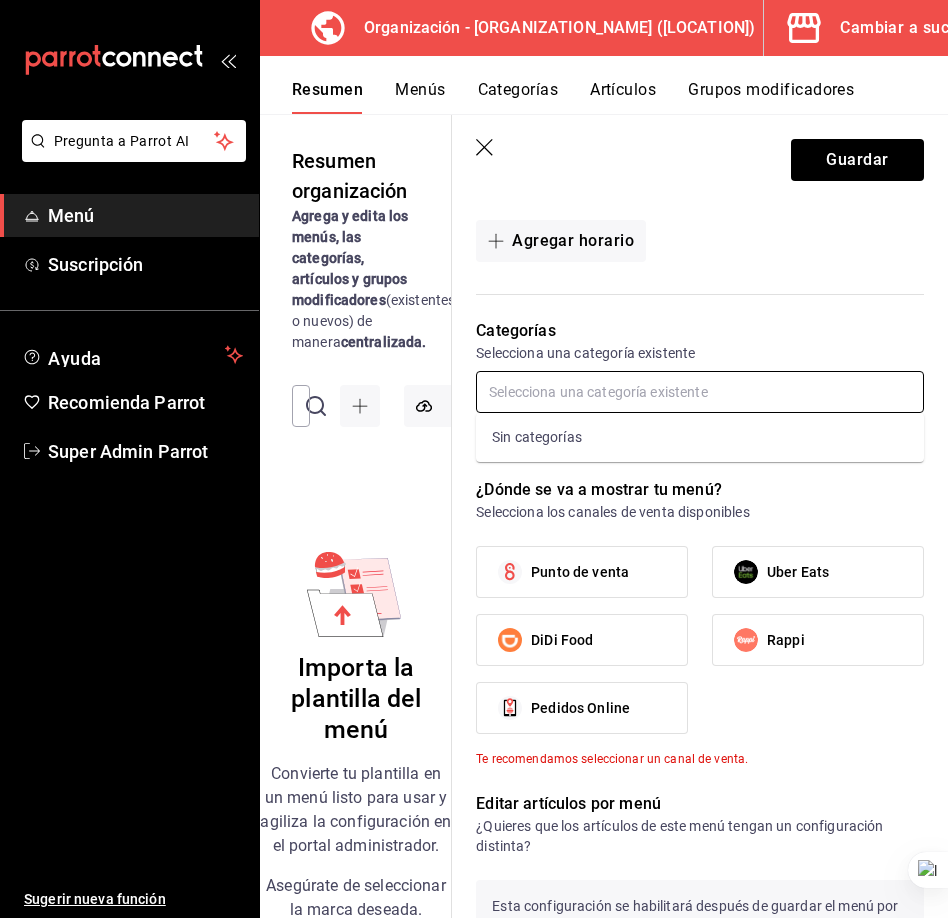 click at bounding box center (700, 392) 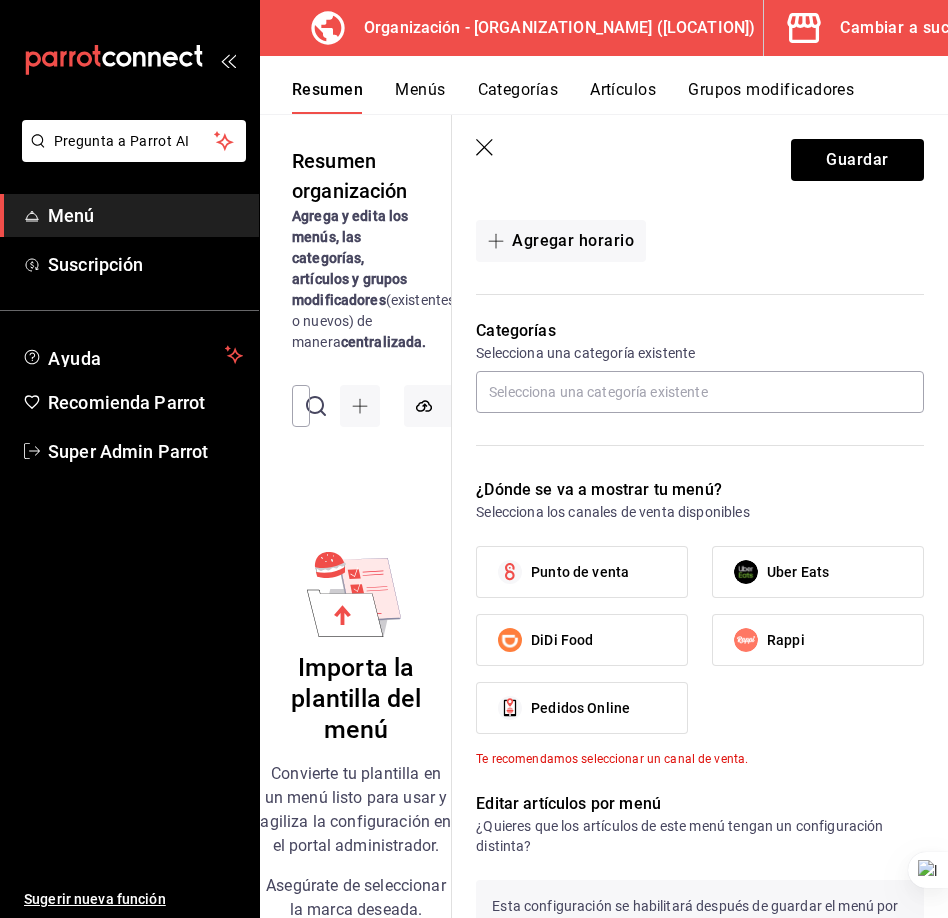 click on "Punto de venta" at bounding box center (580, 572) 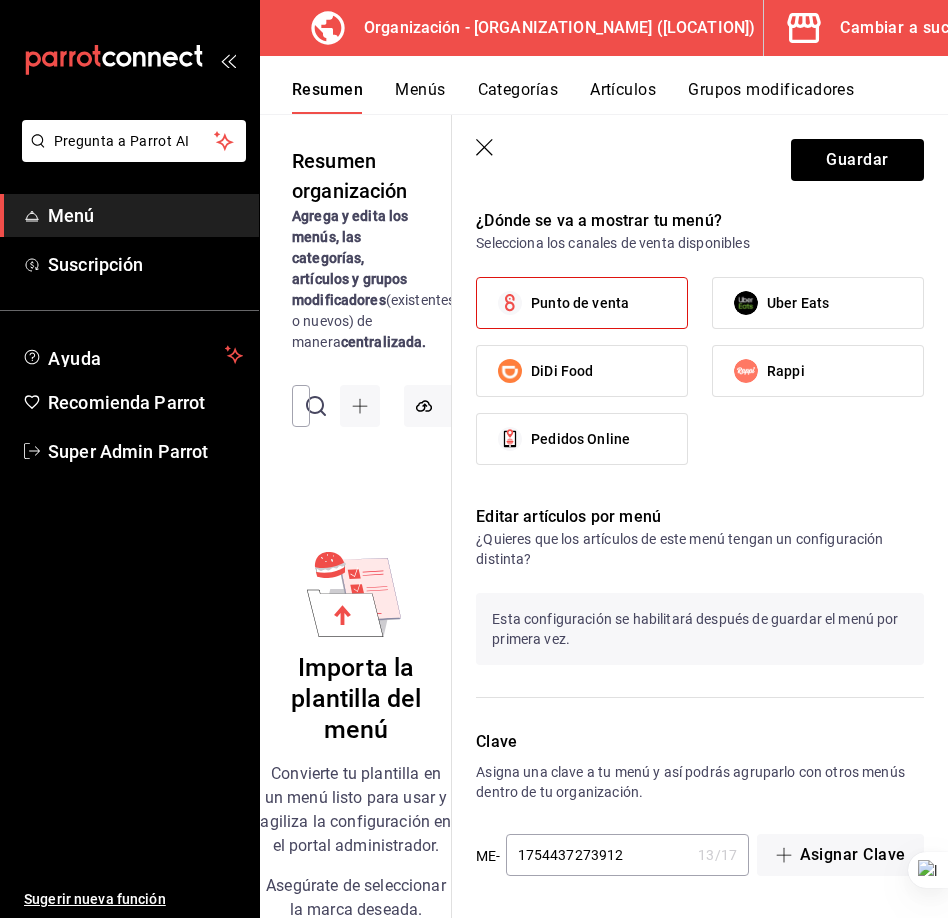scroll, scrollTop: 0, scrollLeft: 0, axis: both 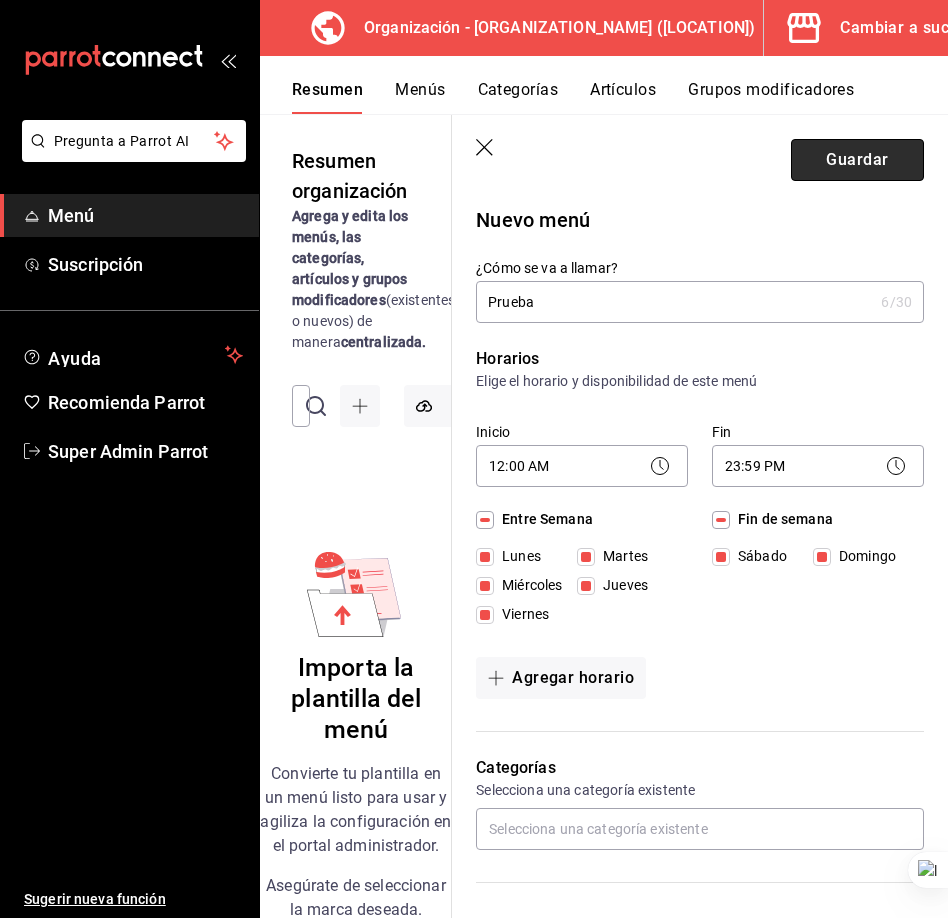 click on "Guardar" at bounding box center [857, 160] 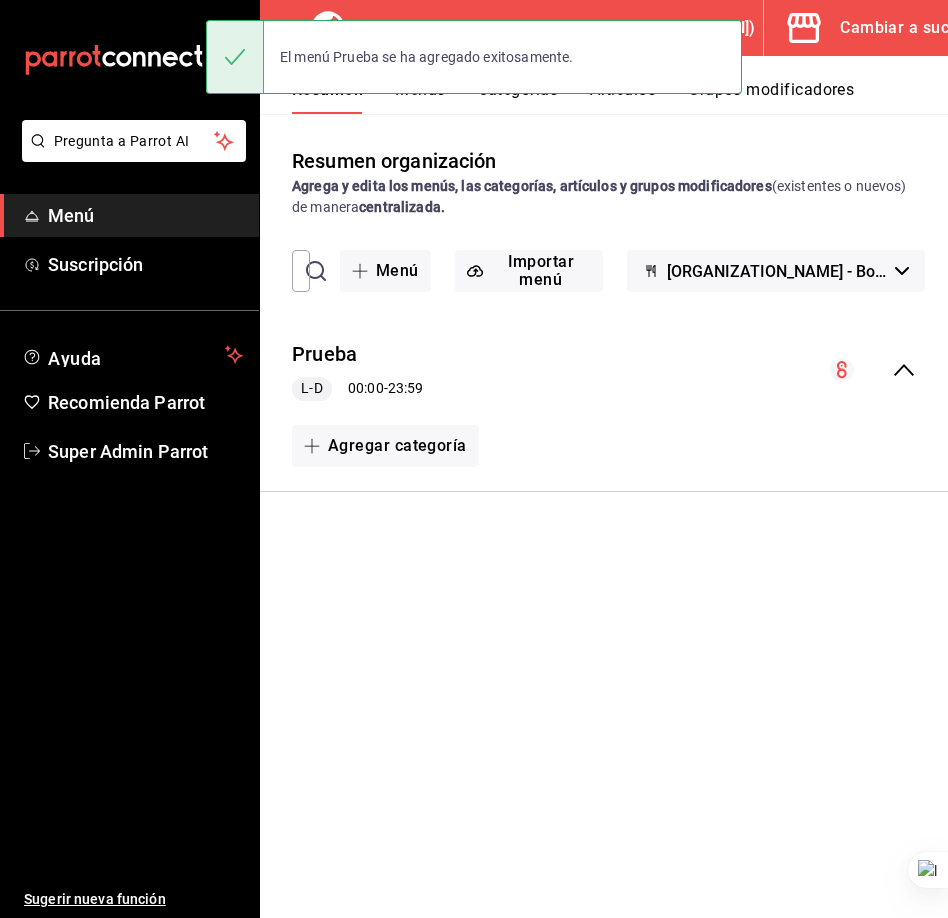 click on "Resumen Menús Categorías Artículos Grupos modificadores" at bounding box center (620, 97) 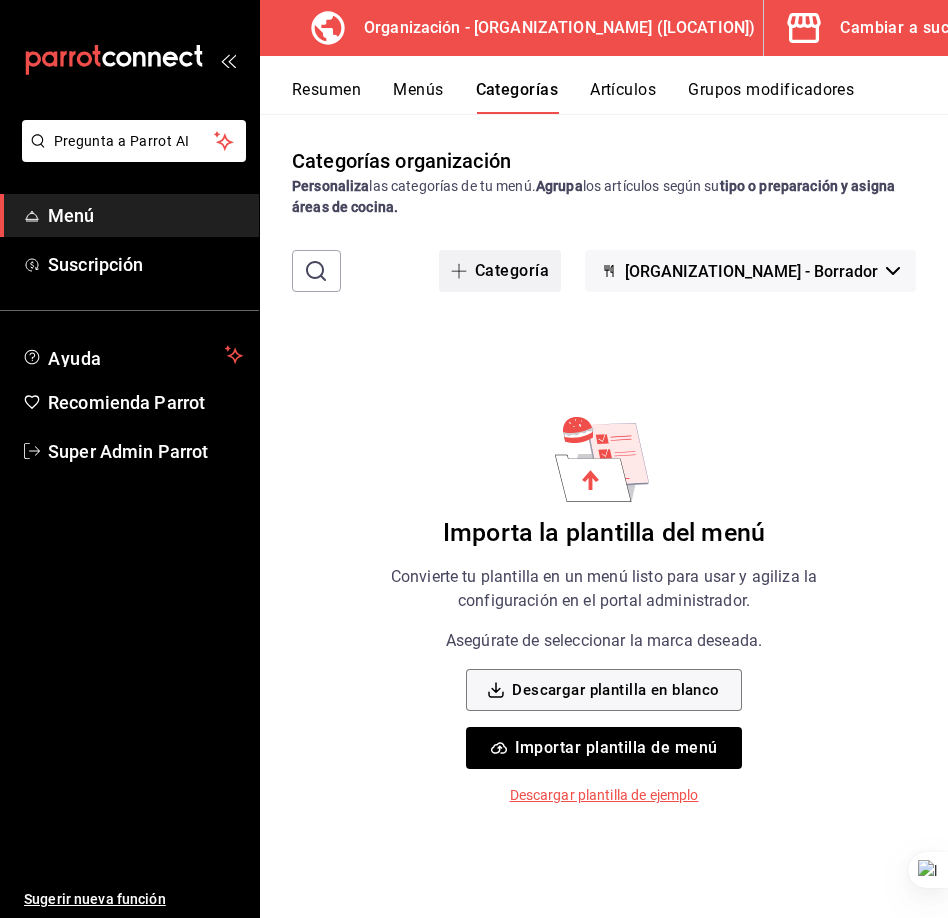 click on "Categoría" at bounding box center [500, 271] 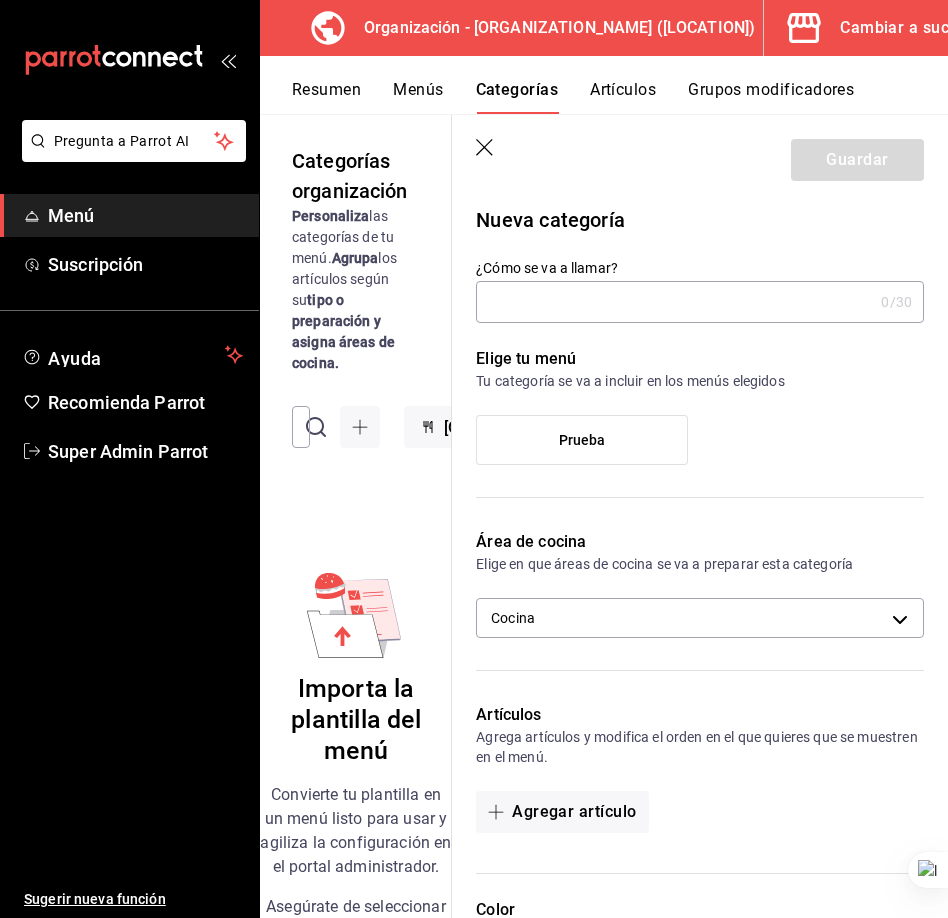 click on "¿Cómo se va a llamar?" at bounding box center [674, 302] 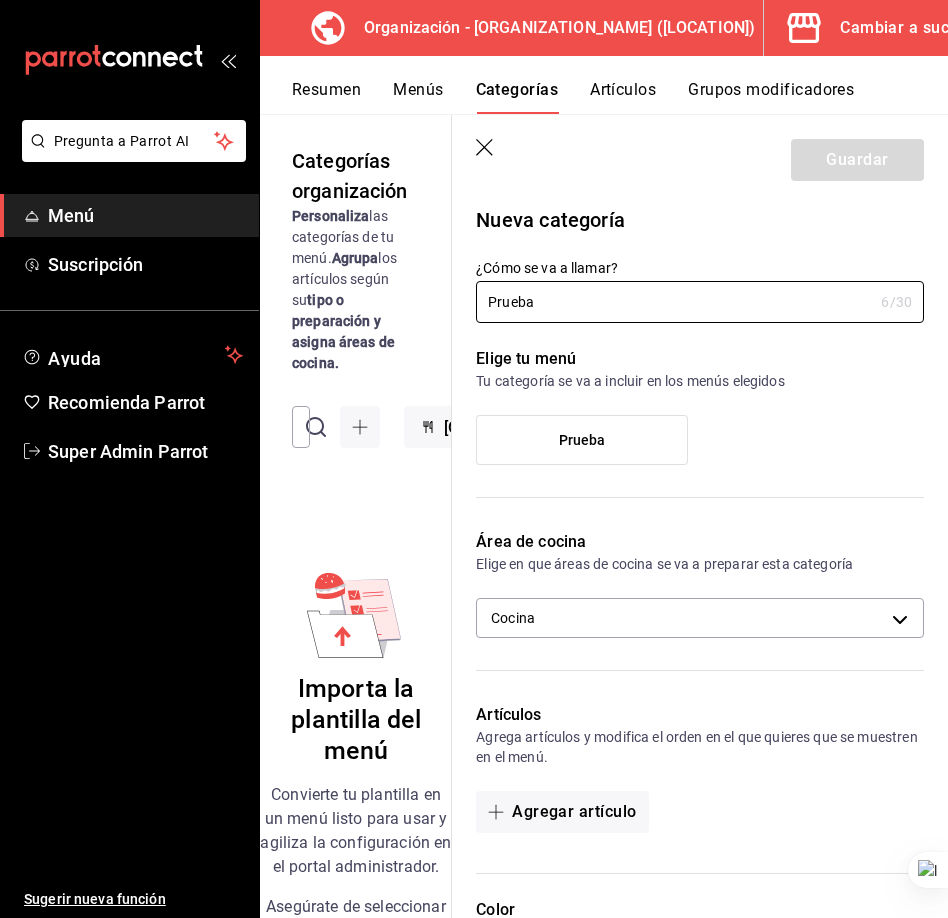 type on "Prueba" 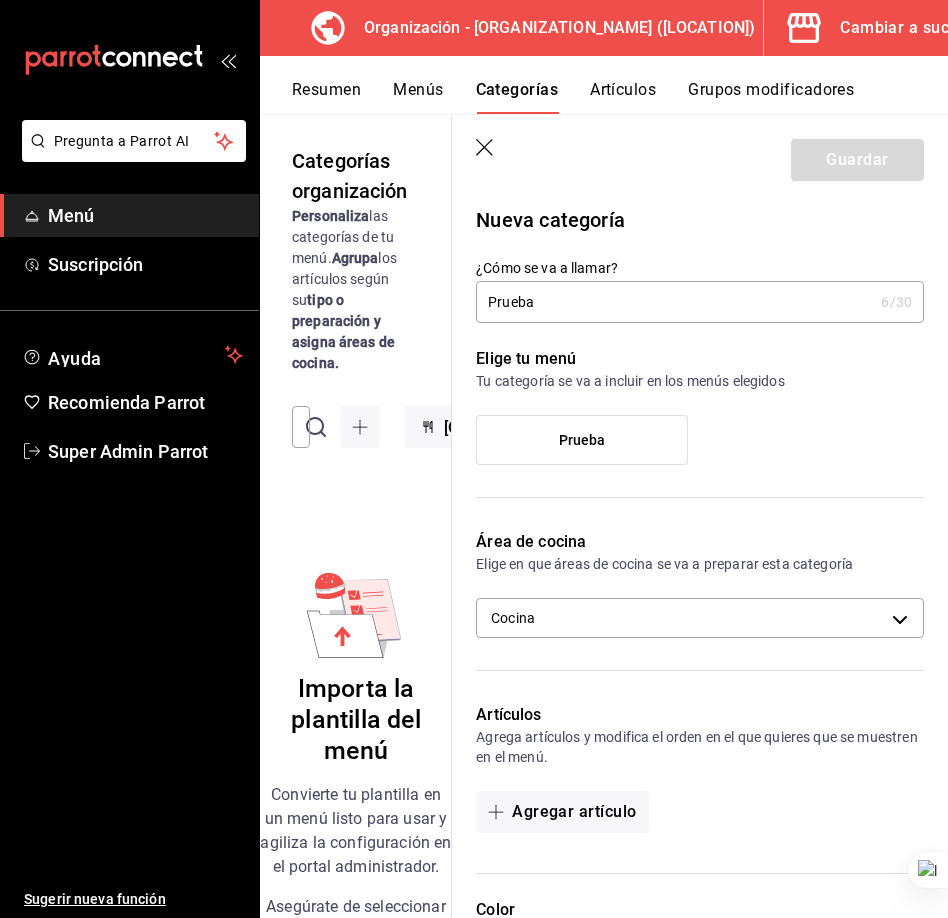 click on "Prueba" at bounding box center (582, 440) 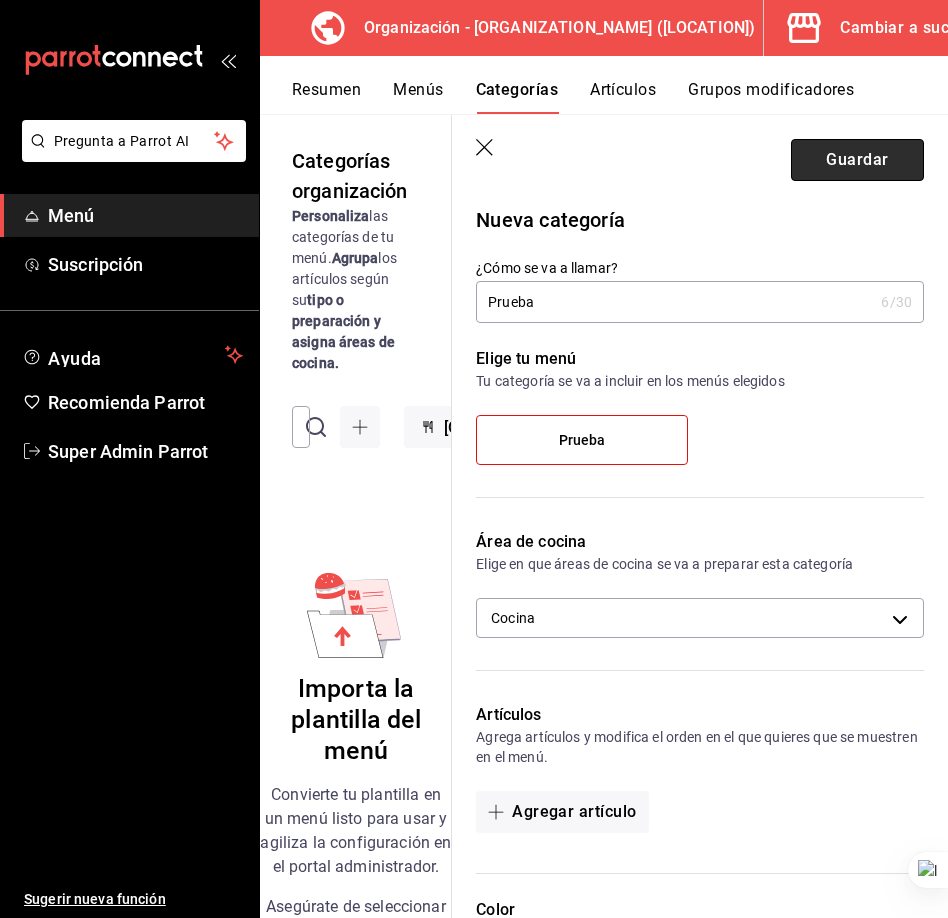 click on "Guardar" at bounding box center [857, 160] 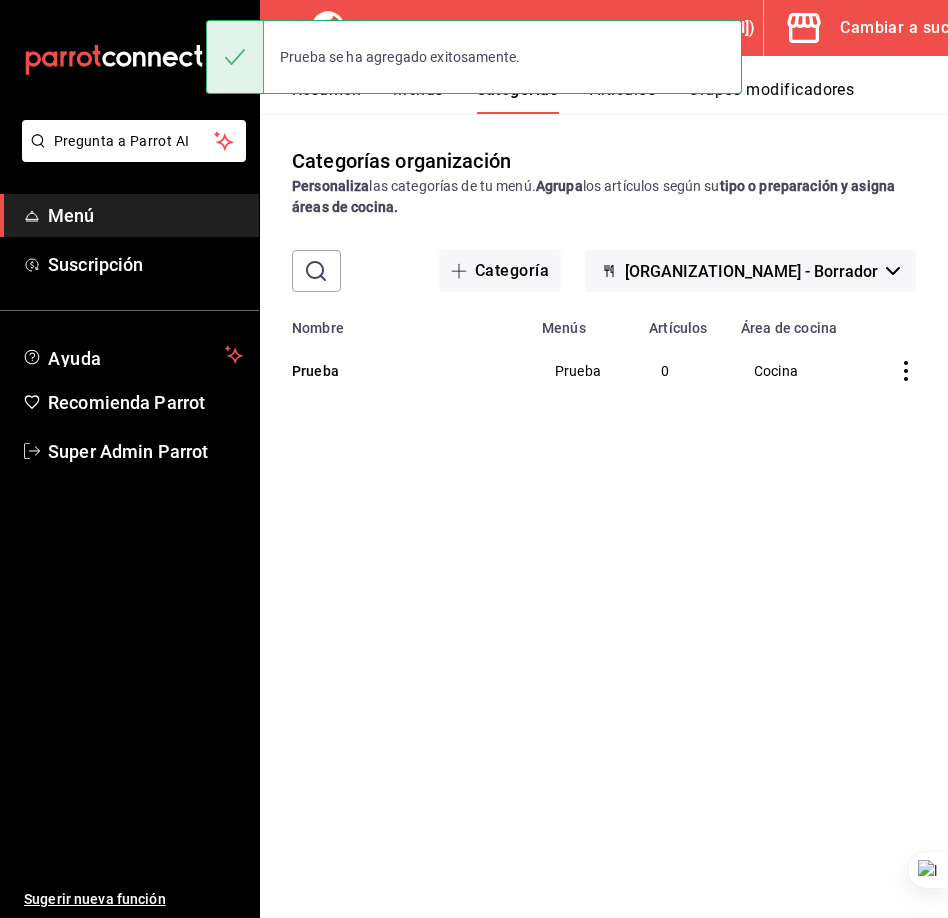 click on "Artículos" at bounding box center [623, 97] 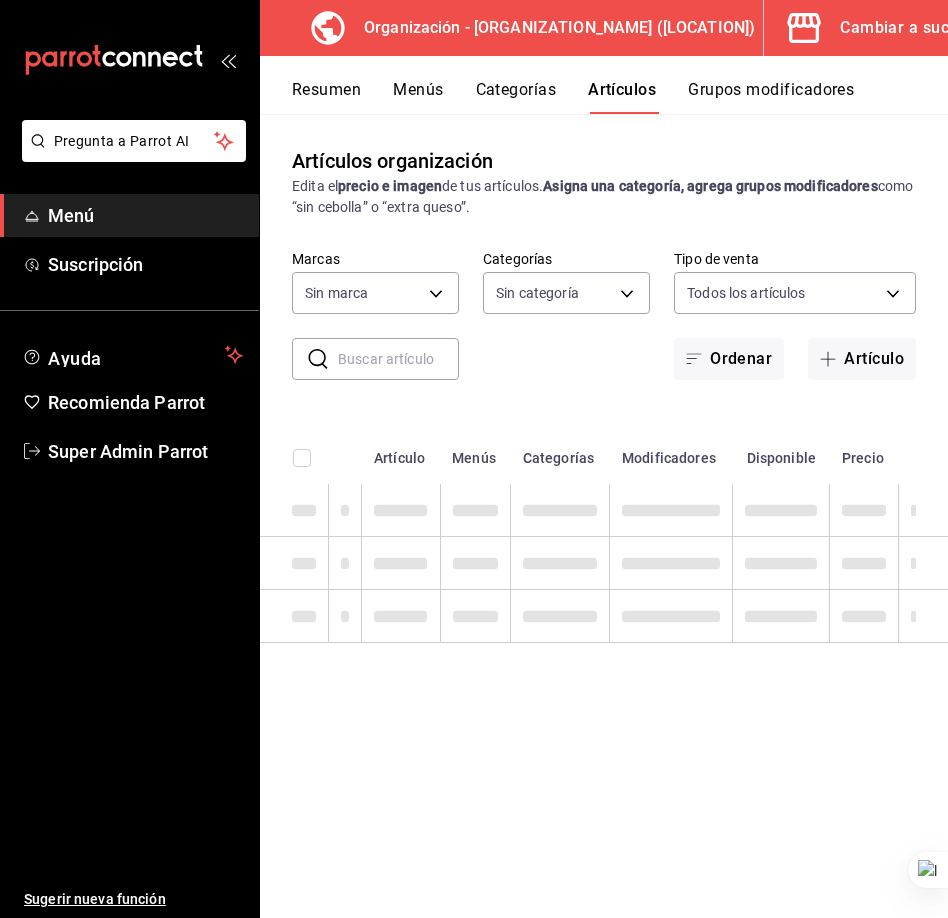 type on "a3684772-da2a-4e98-bff2-0fed7e2a3e3a" 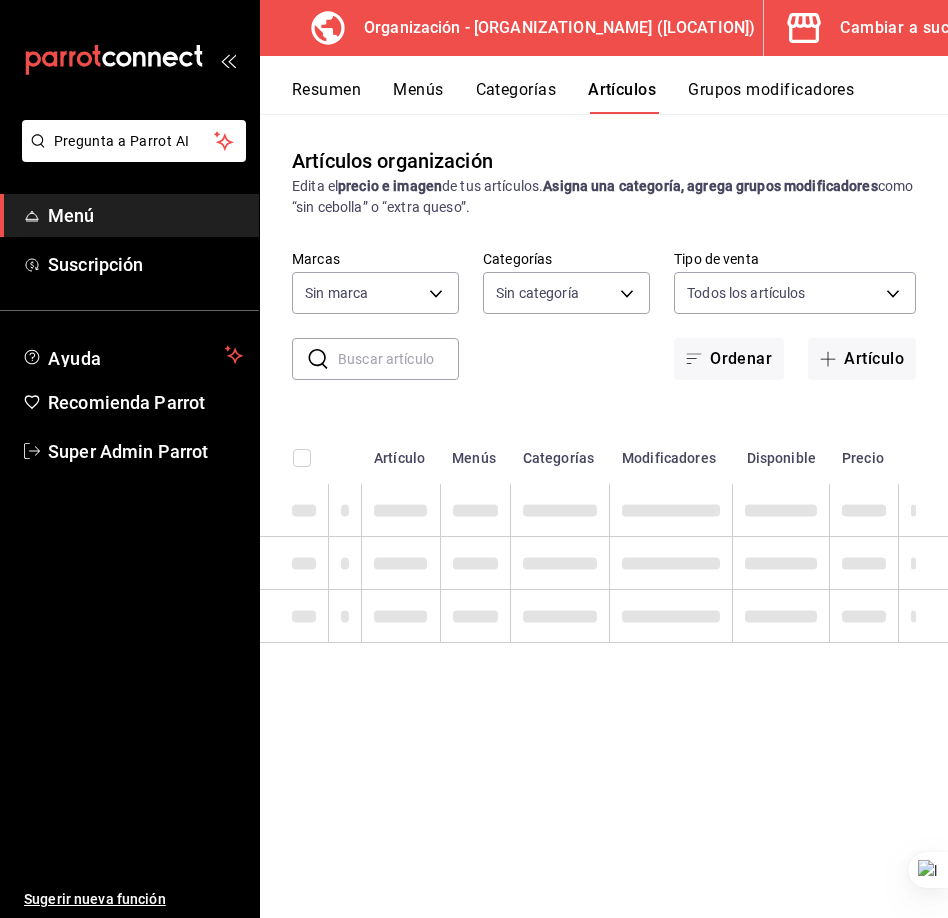 type on "037ae7d9-3c79-4977-8288-ae05072af334" 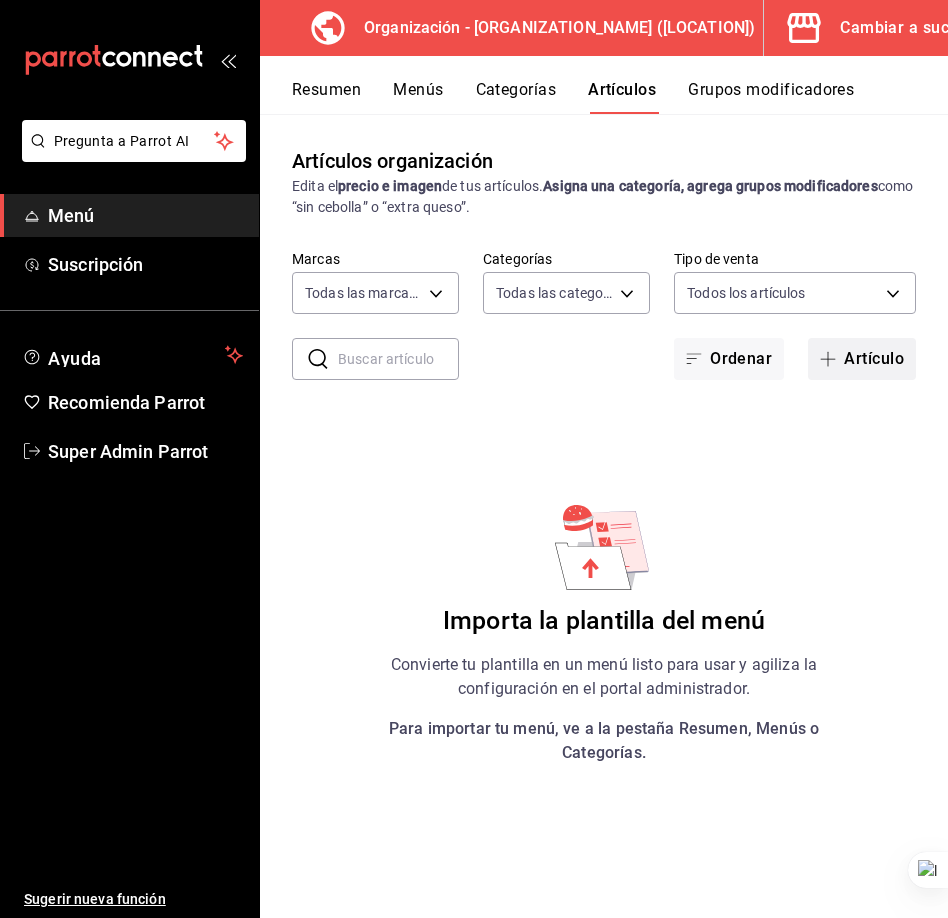click on "Artículo" at bounding box center (862, 359) 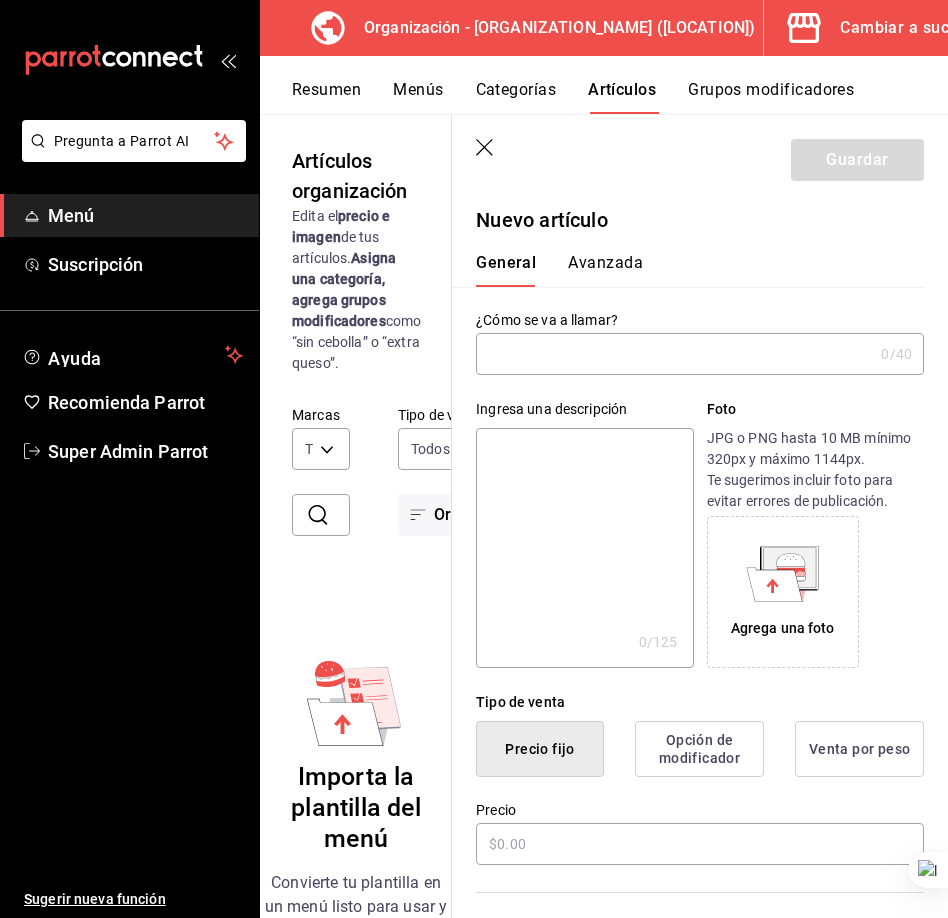 click at bounding box center [674, 354] 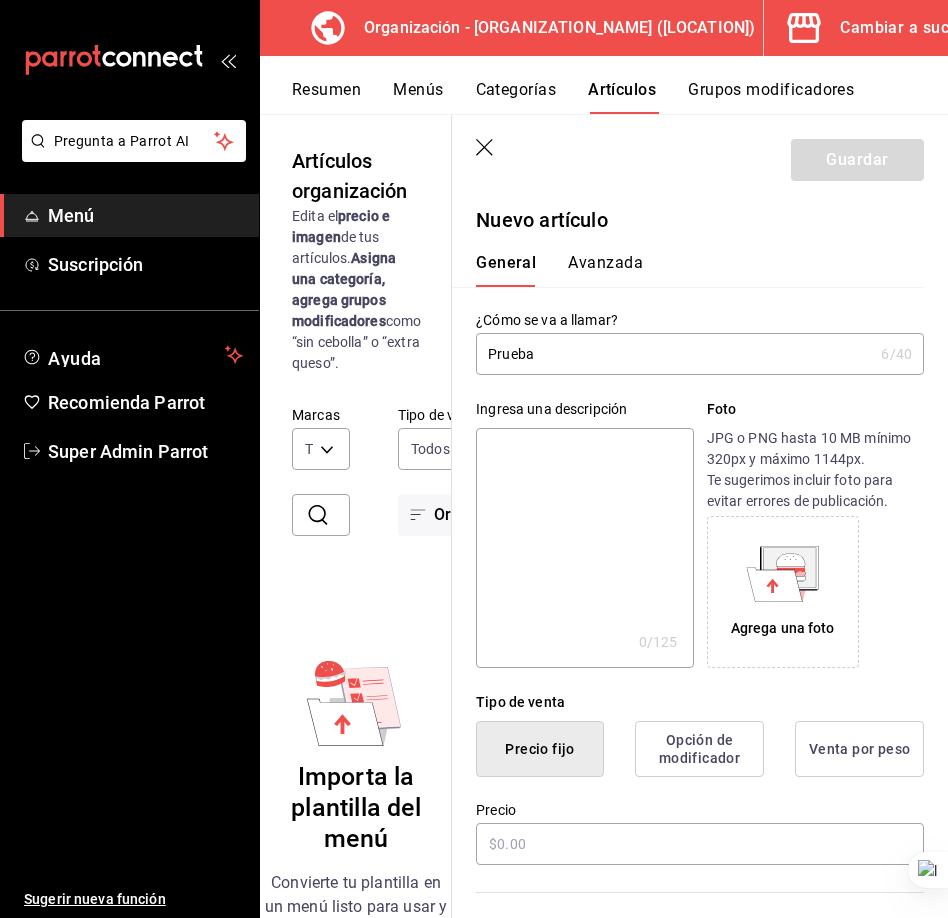 click on "Prueba" at bounding box center (674, 354) 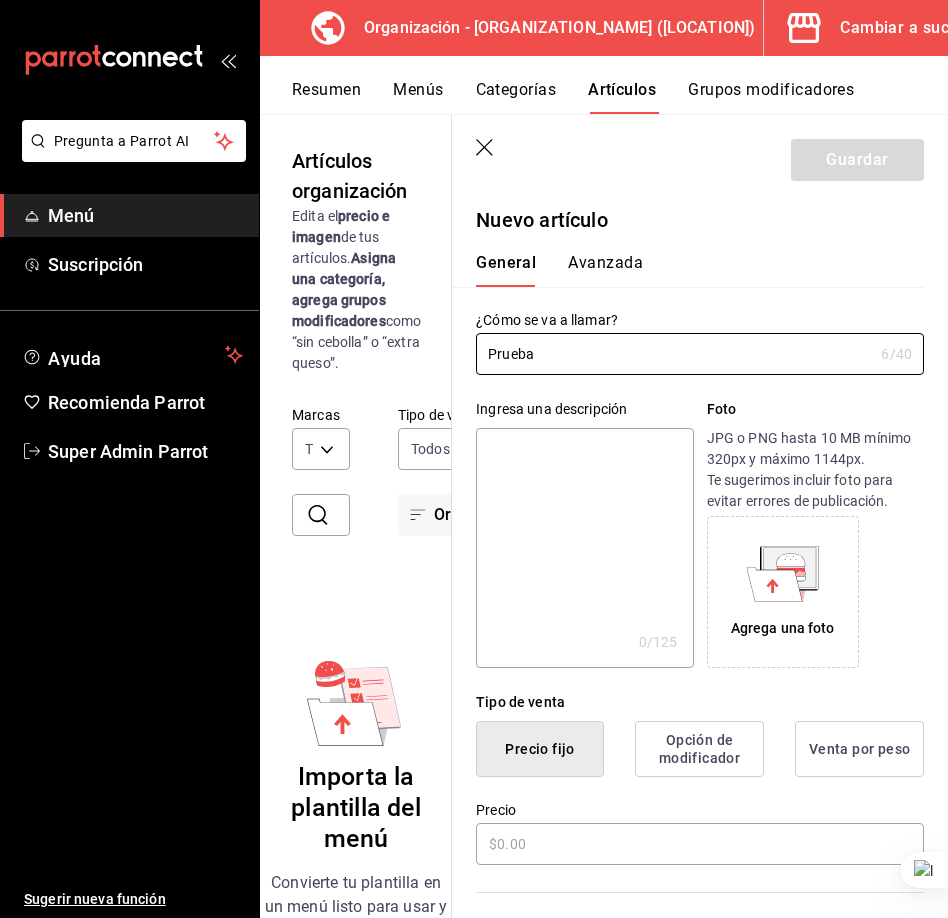 type on "Prueba" 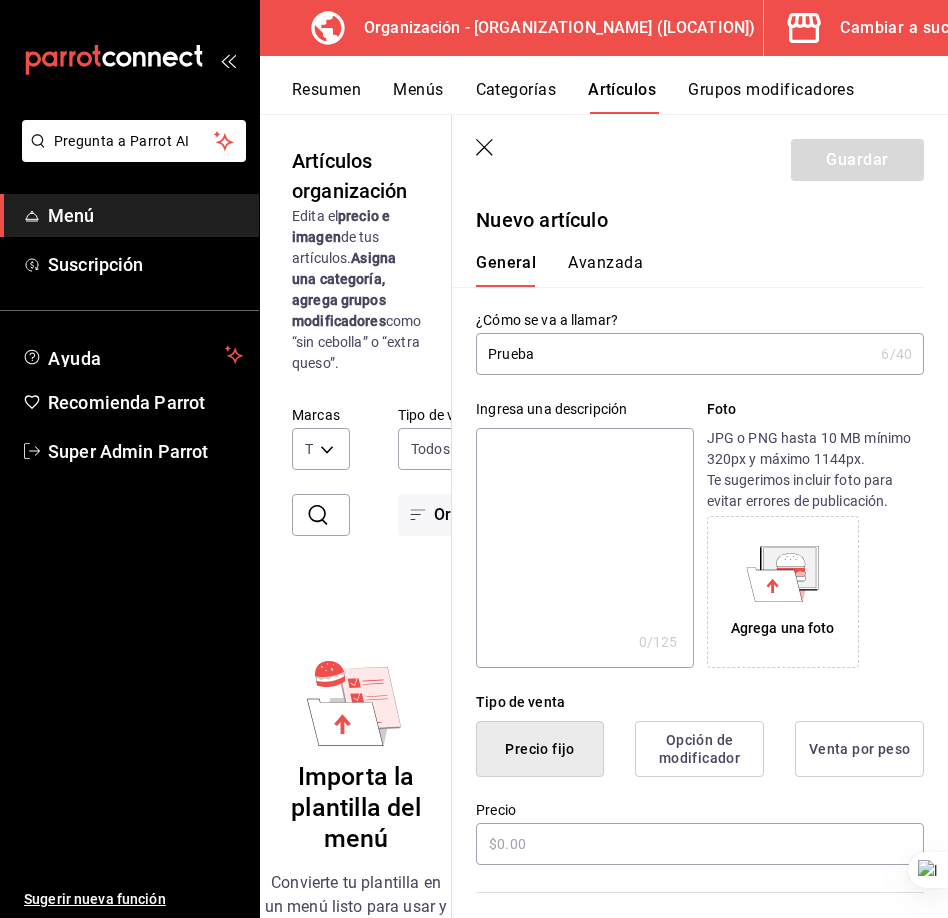 paste on "Prueba" 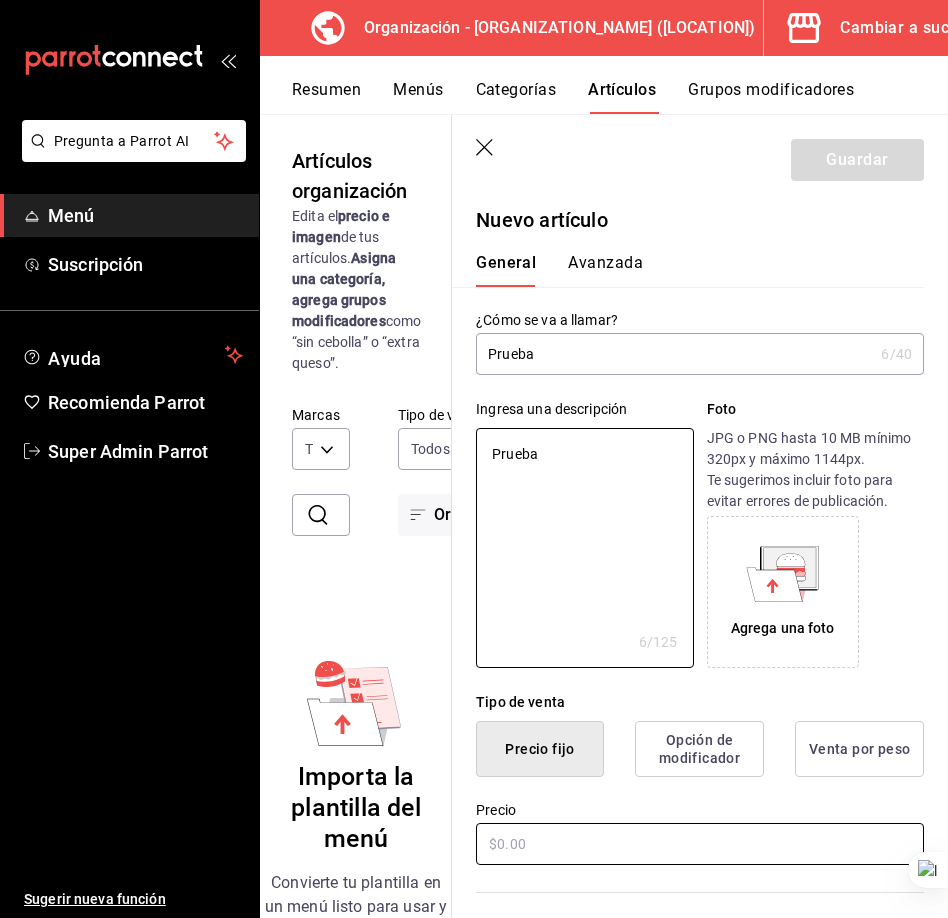 type on "Prueba" 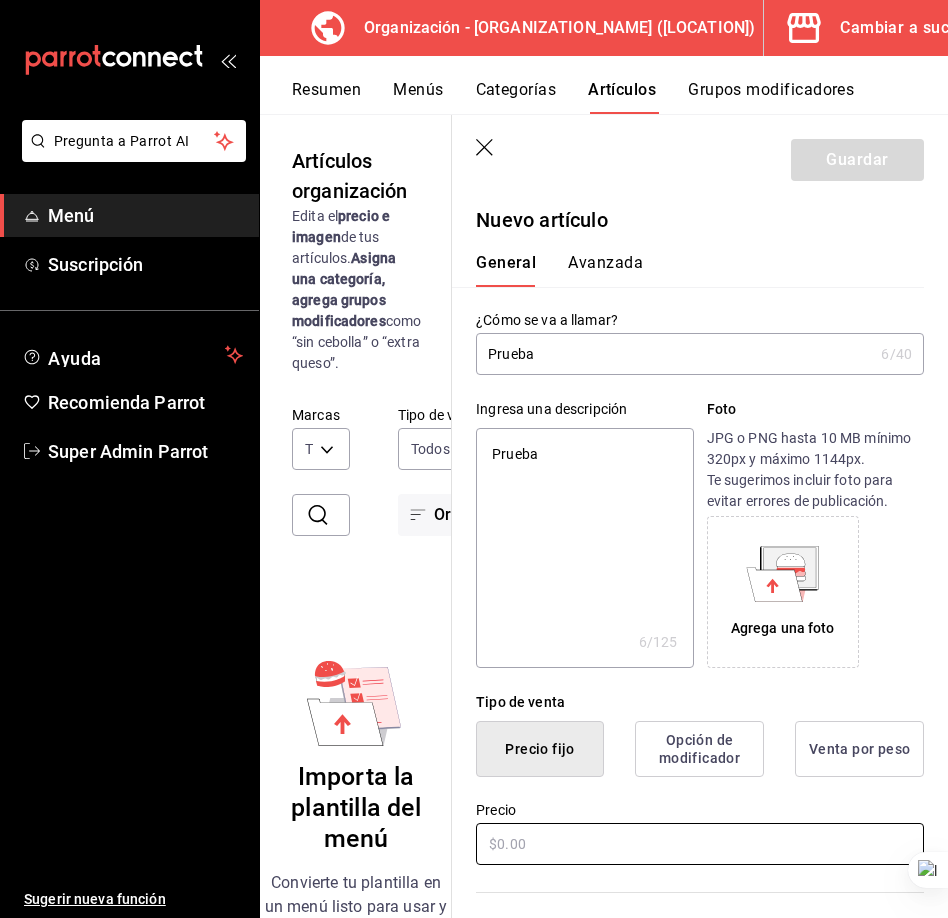 type on "x" 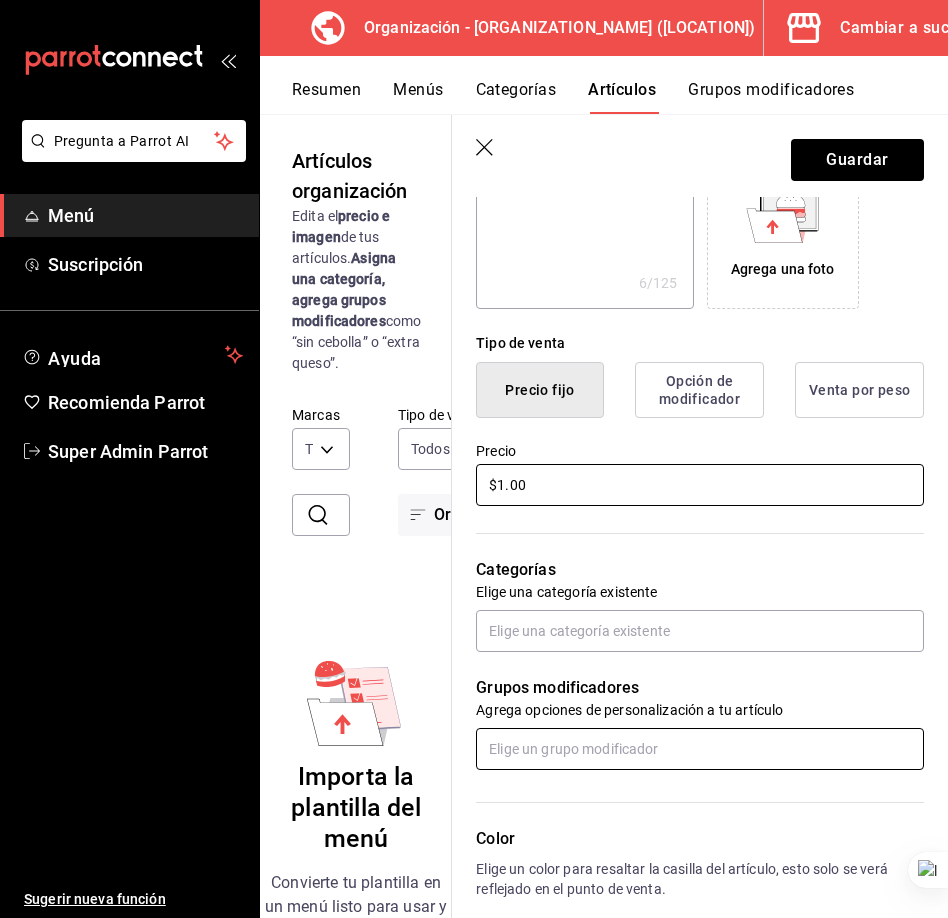 scroll, scrollTop: 371, scrollLeft: 0, axis: vertical 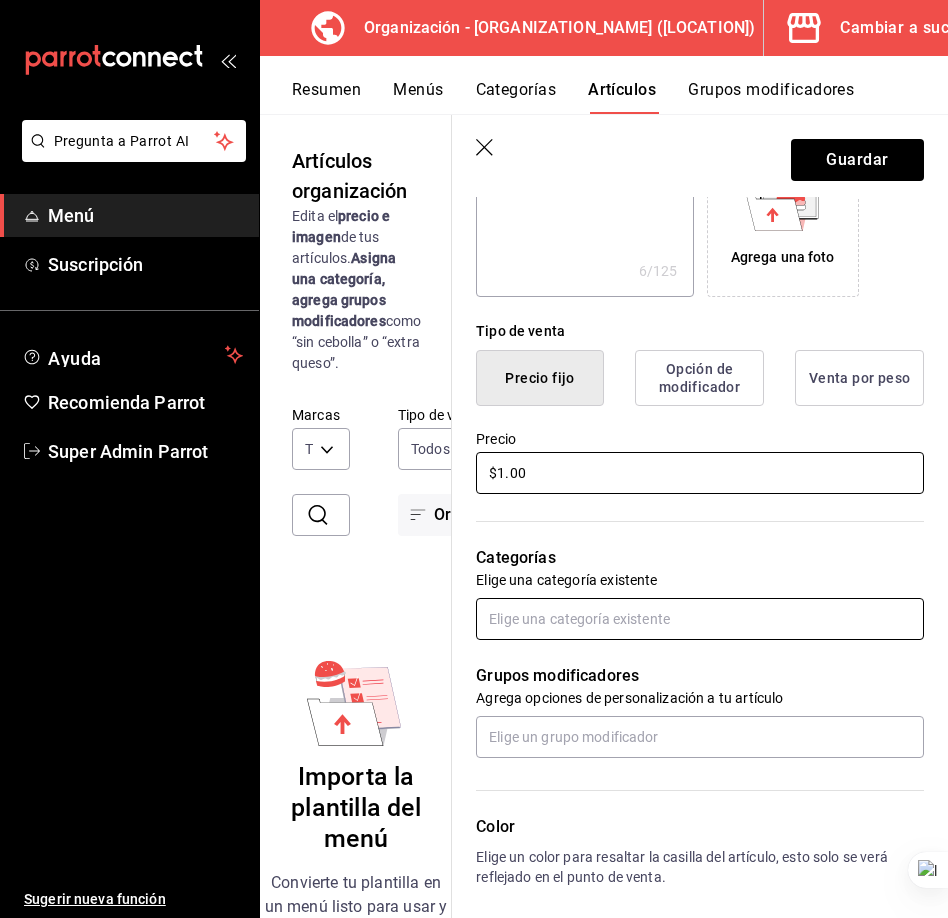 type on "$1.00" 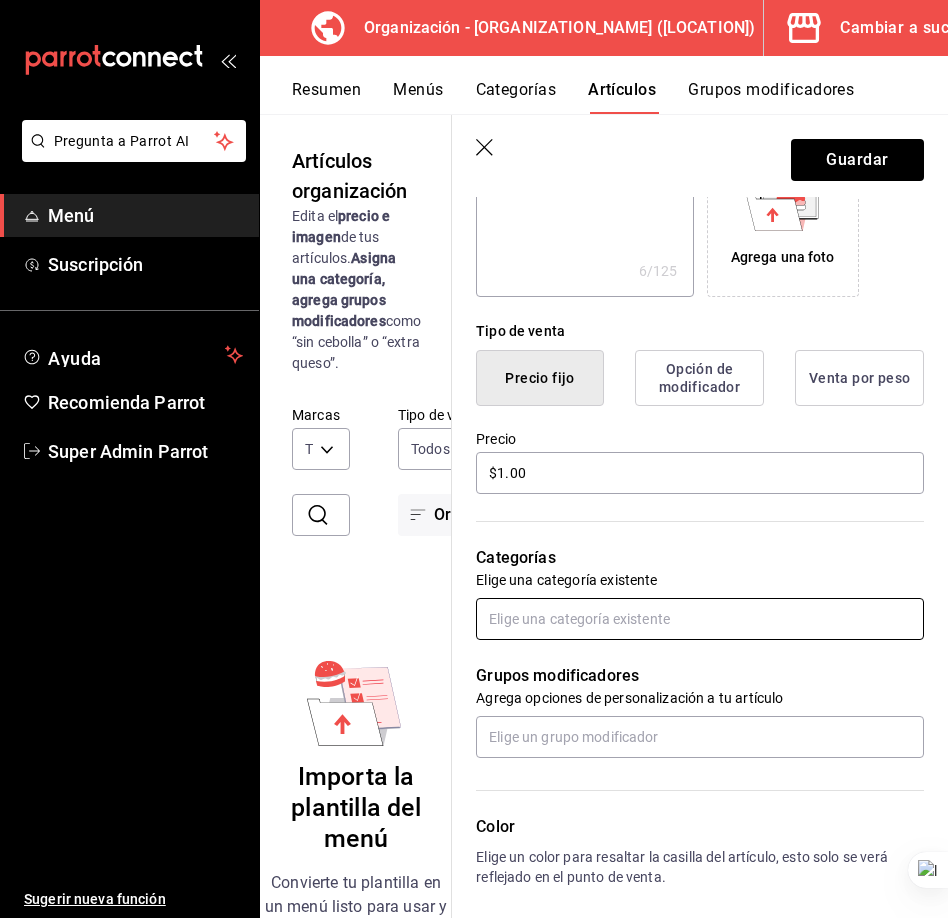 click at bounding box center (700, 619) 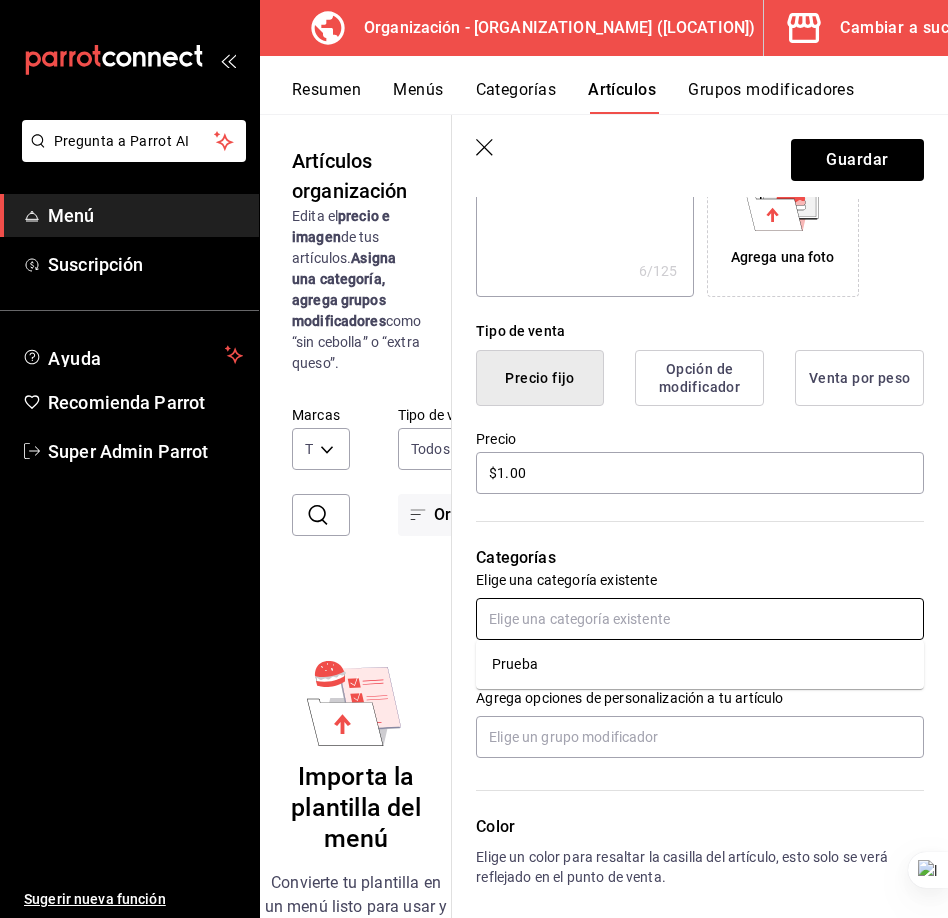 click on "Prueba" at bounding box center (700, 664) 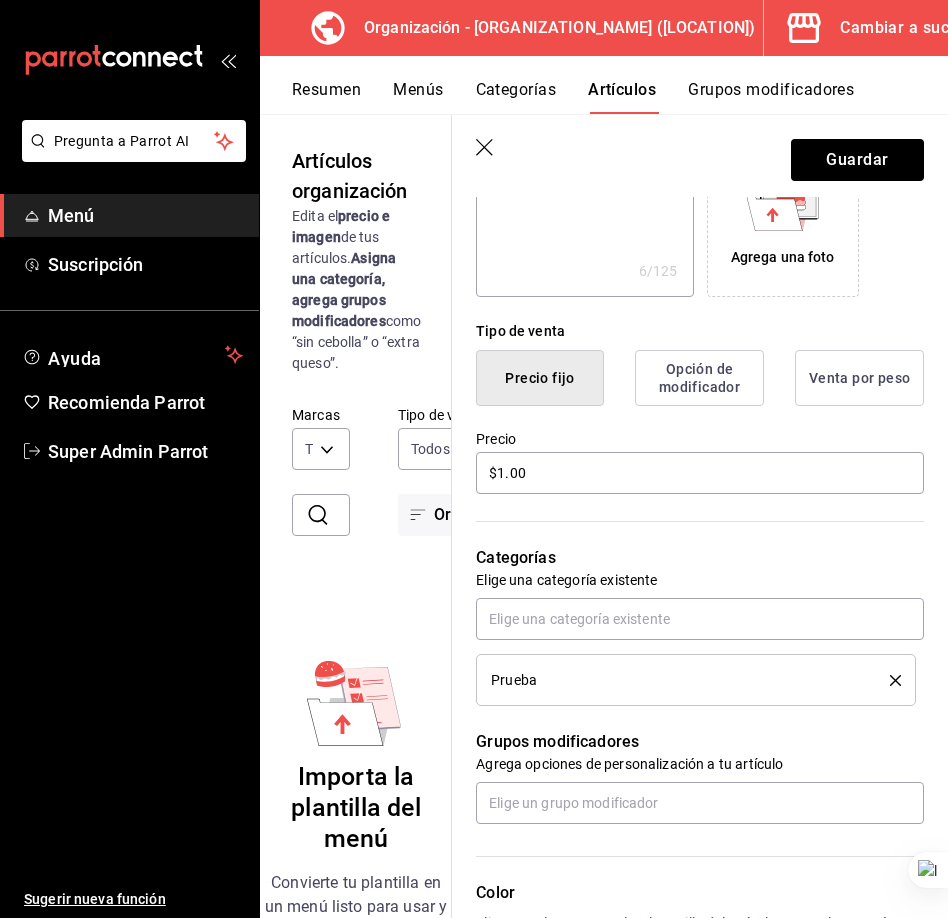 click on "Categorías" at bounding box center [700, 558] 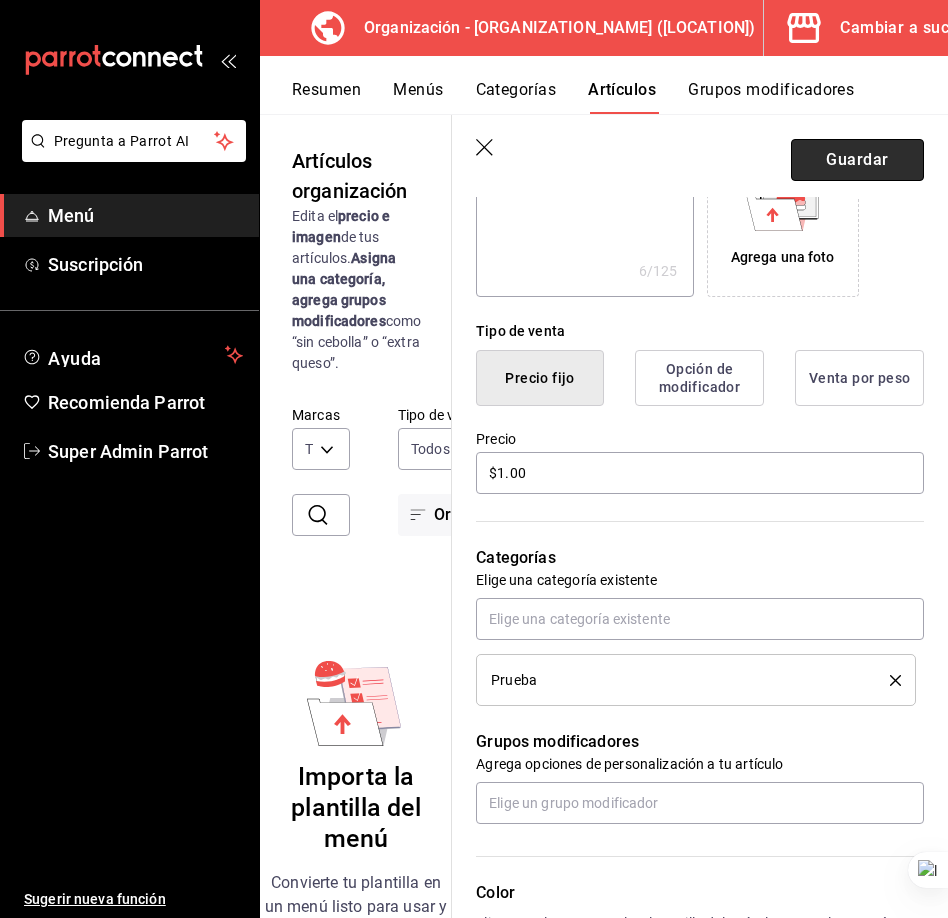 click on "Guardar" at bounding box center (857, 160) 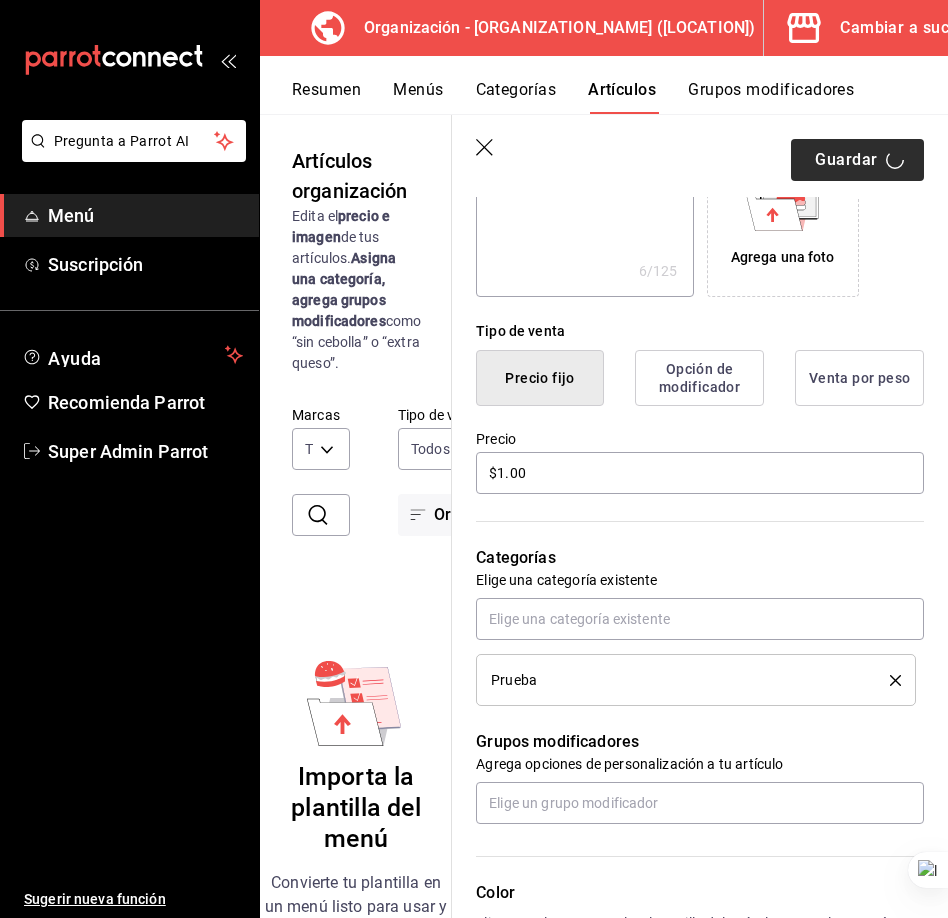 type on "x" 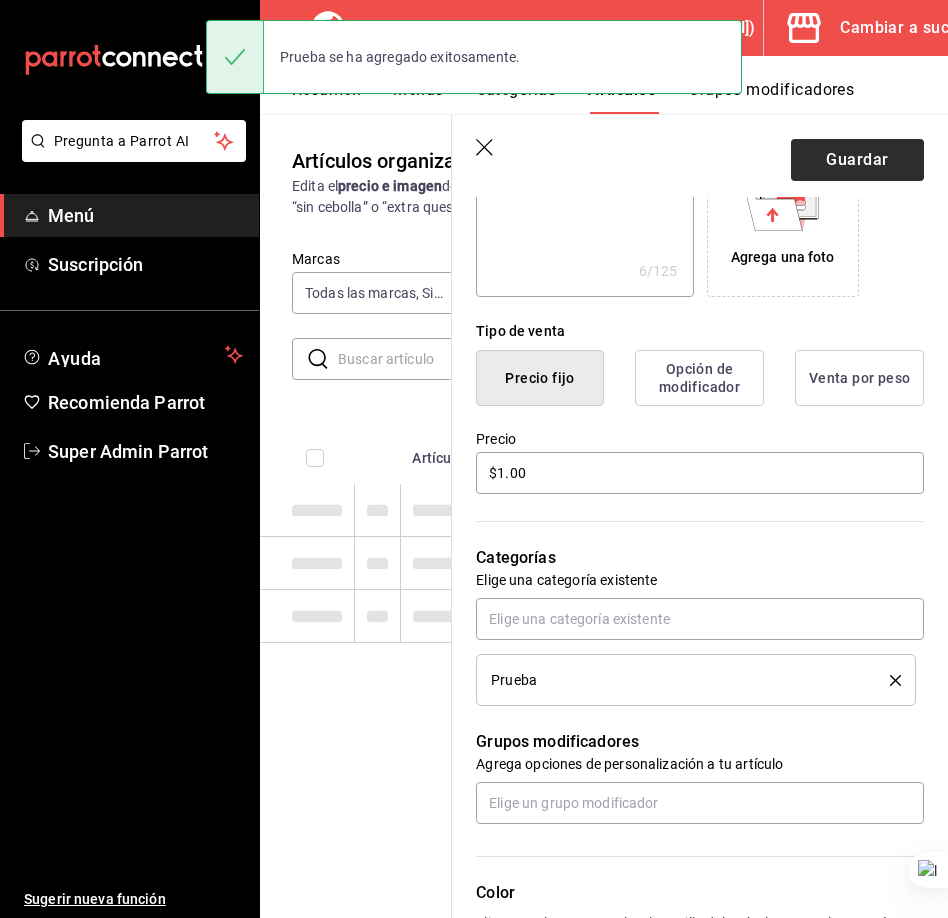 scroll, scrollTop: 0, scrollLeft: 0, axis: both 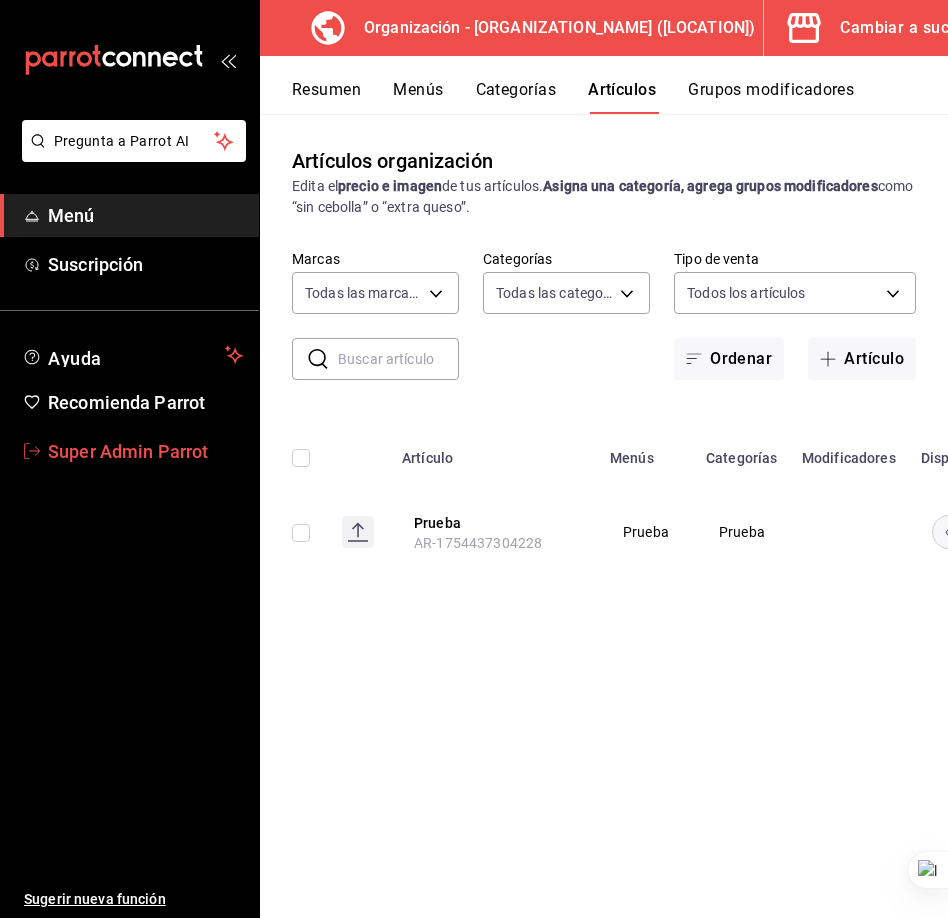 click on "Super Admin Parrot" at bounding box center (145, 451) 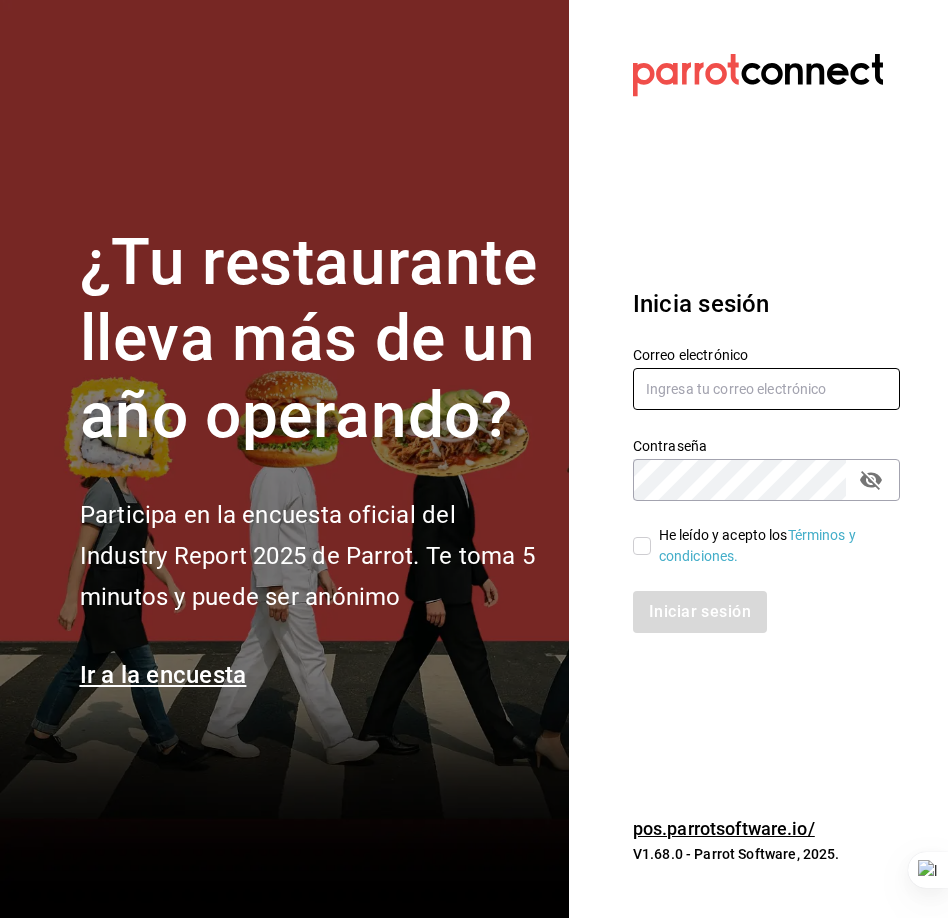 click at bounding box center [766, 389] 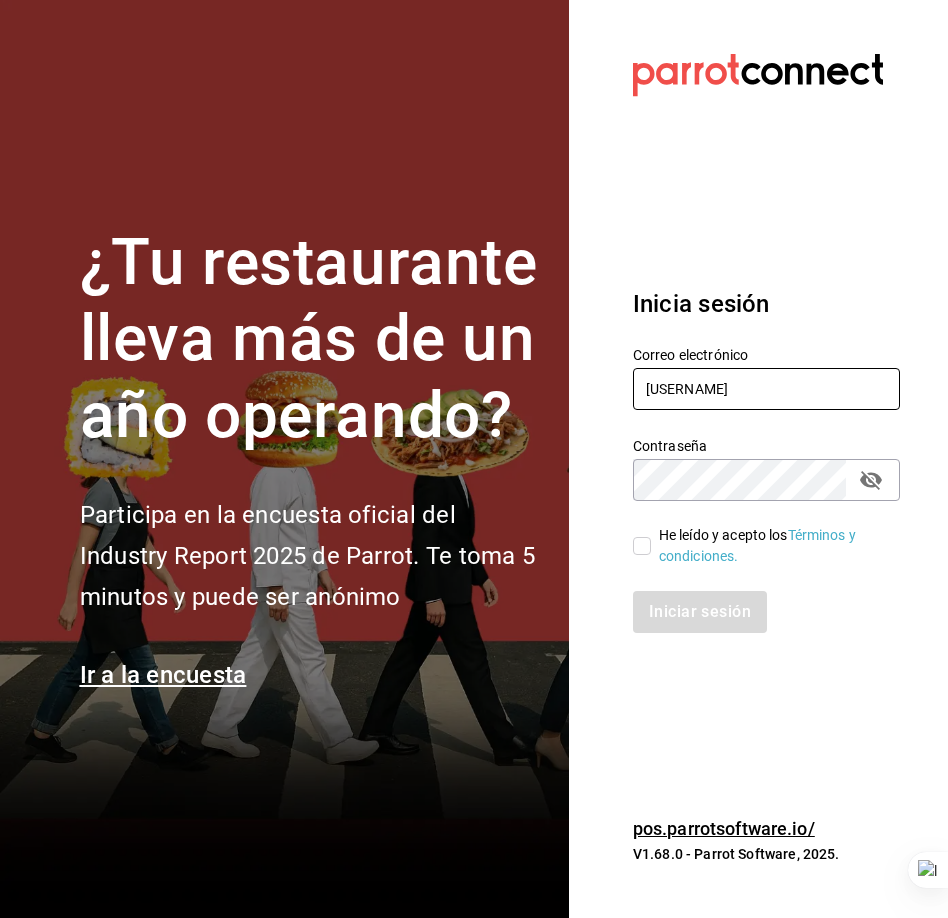type on "lajefa@cuatitlan.com" 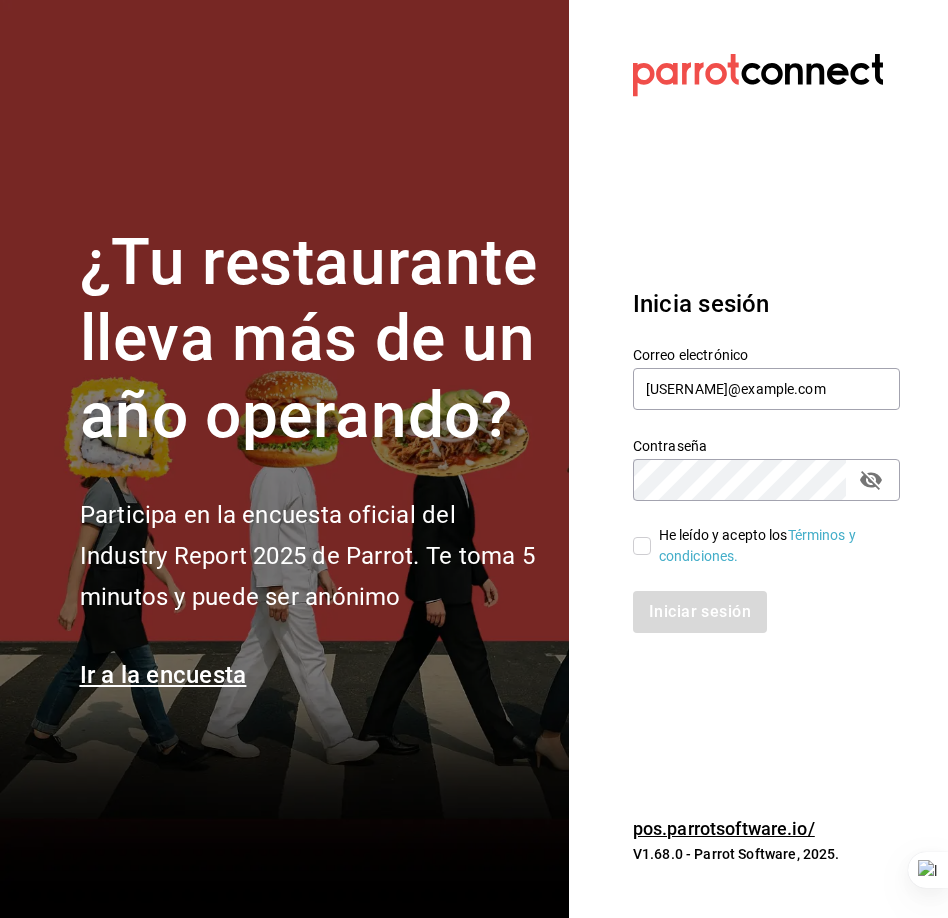 click on "He leído y acepto los  Términos y condiciones." at bounding box center [642, 546] 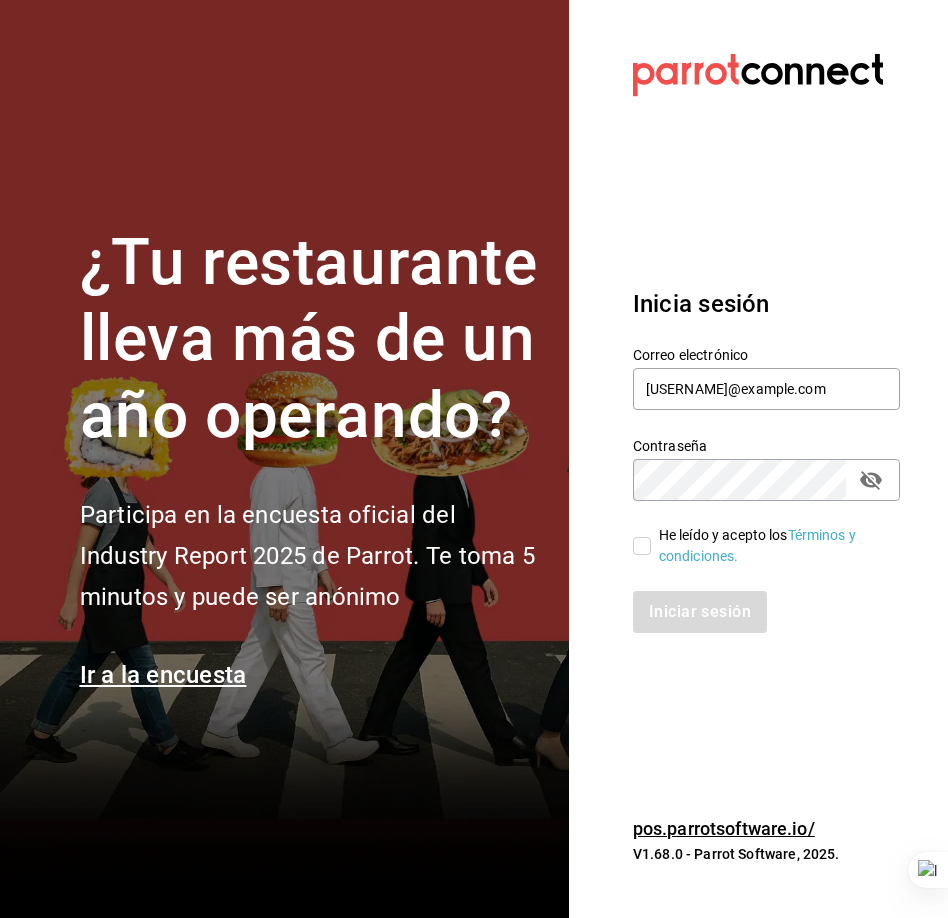 checkbox on "true" 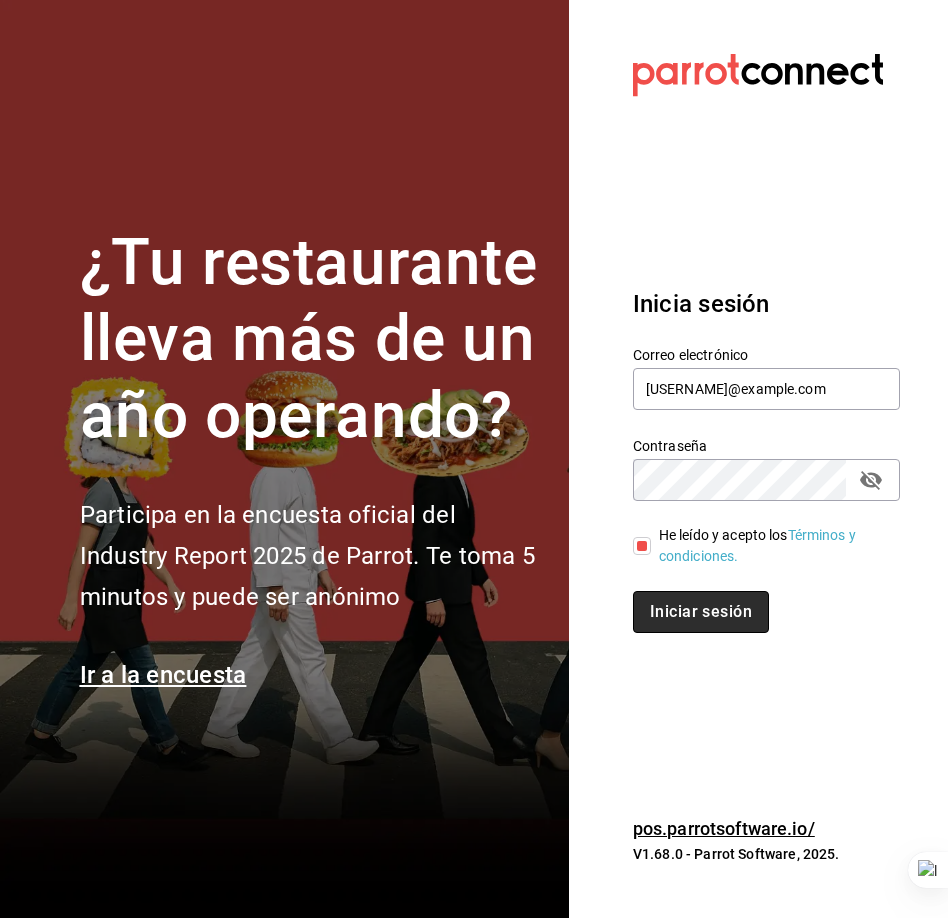 click on "Iniciar sesión" at bounding box center (701, 612) 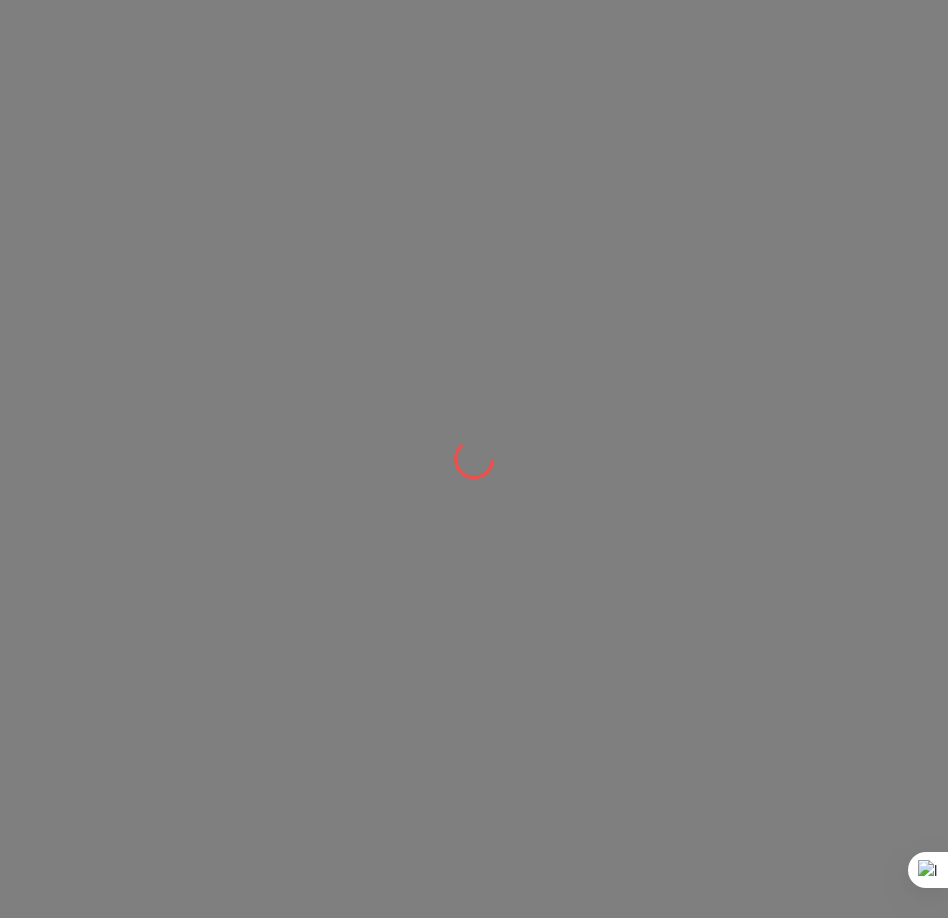 scroll, scrollTop: 0, scrollLeft: 0, axis: both 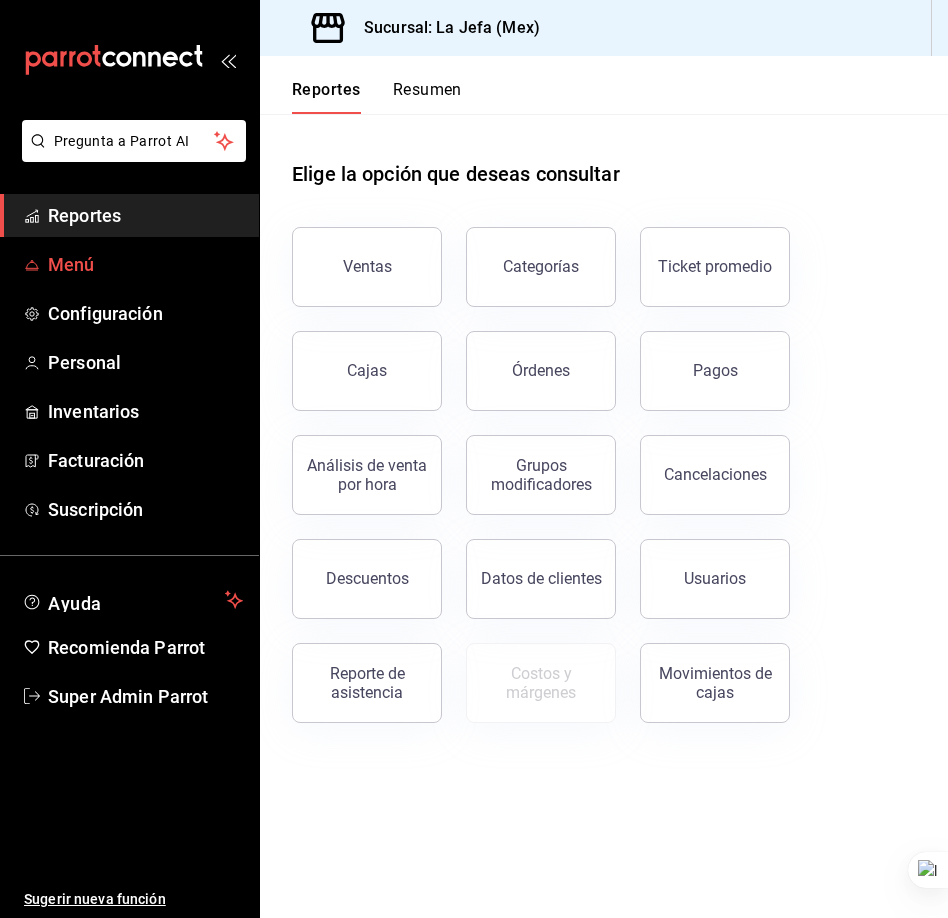 click on "Menú" at bounding box center (145, 264) 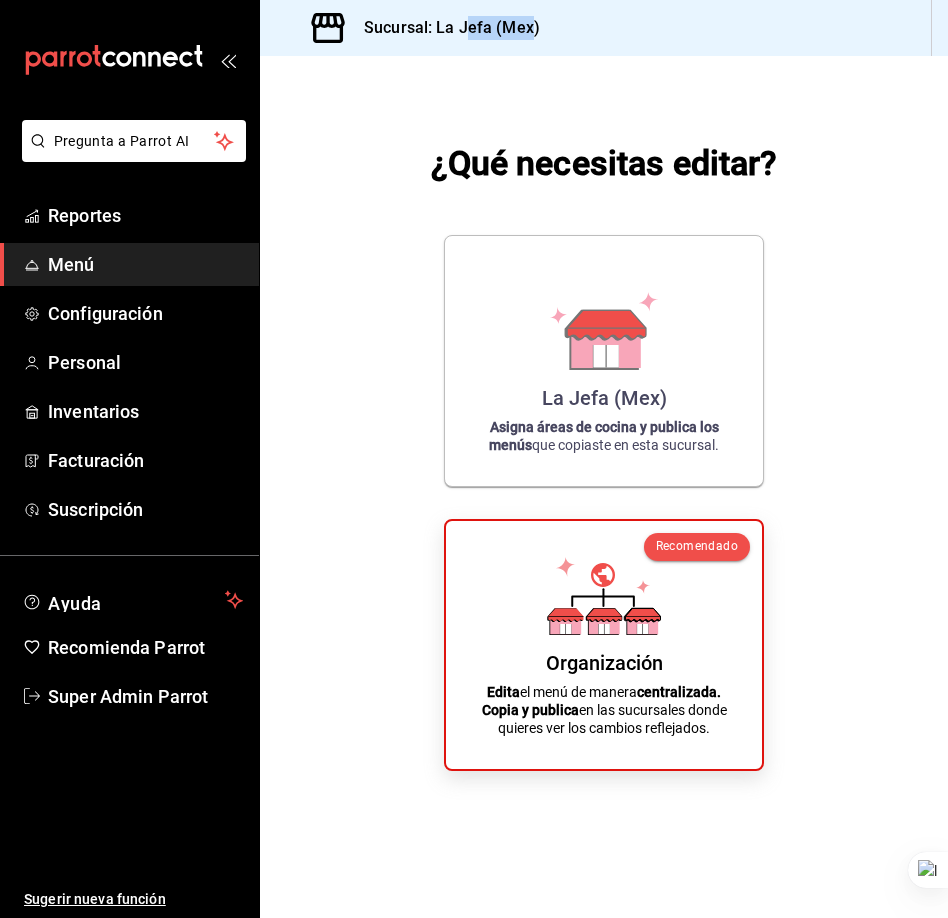 drag, startPoint x: 533, startPoint y: 28, endPoint x: 462, endPoint y: 23, distance: 71.17584 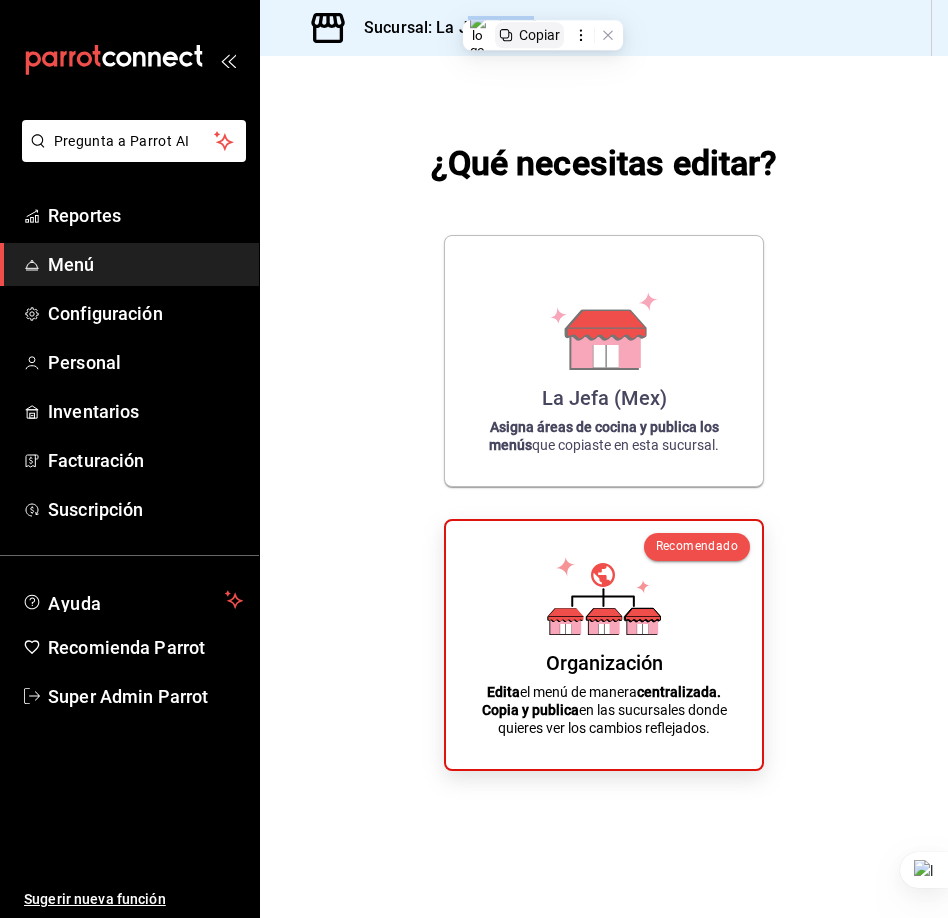 click on "Copiar" at bounding box center (539, 35) 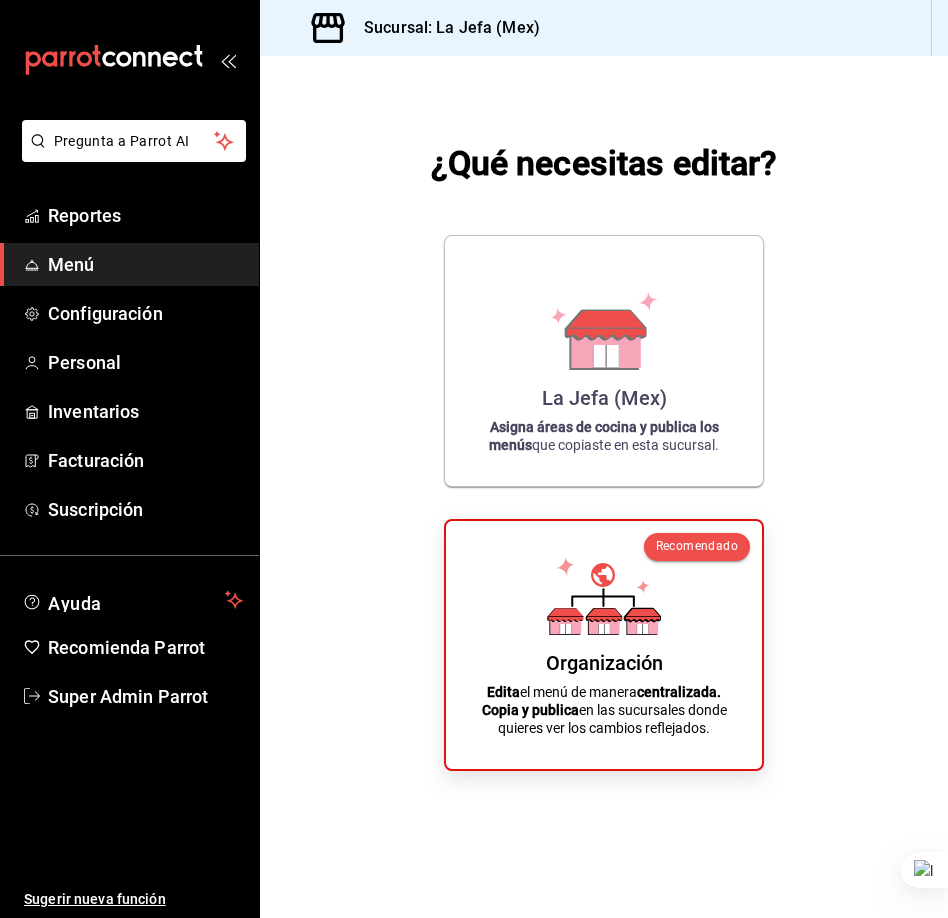 click on "Sucursal: La Jefa (Mex)" at bounding box center [412, 28] 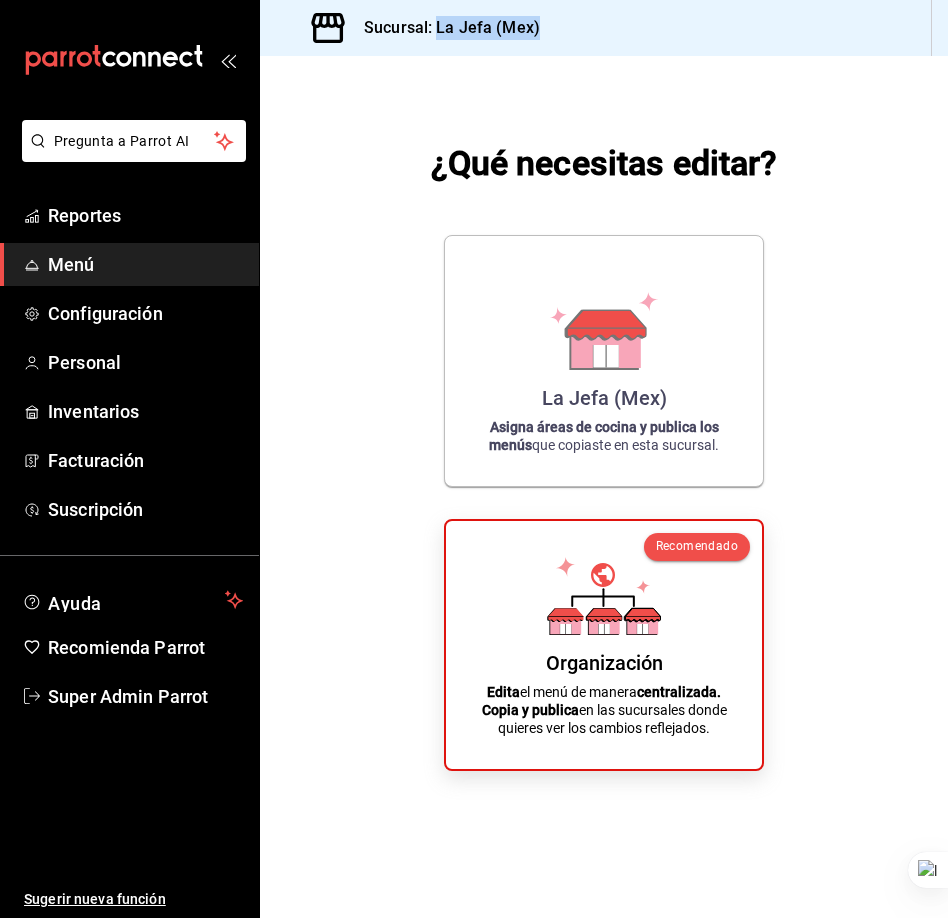 drag, startPoint x: 542, startPoint y: 26, endPoint x: 436, endPoint y: 35, distance: 106.381386 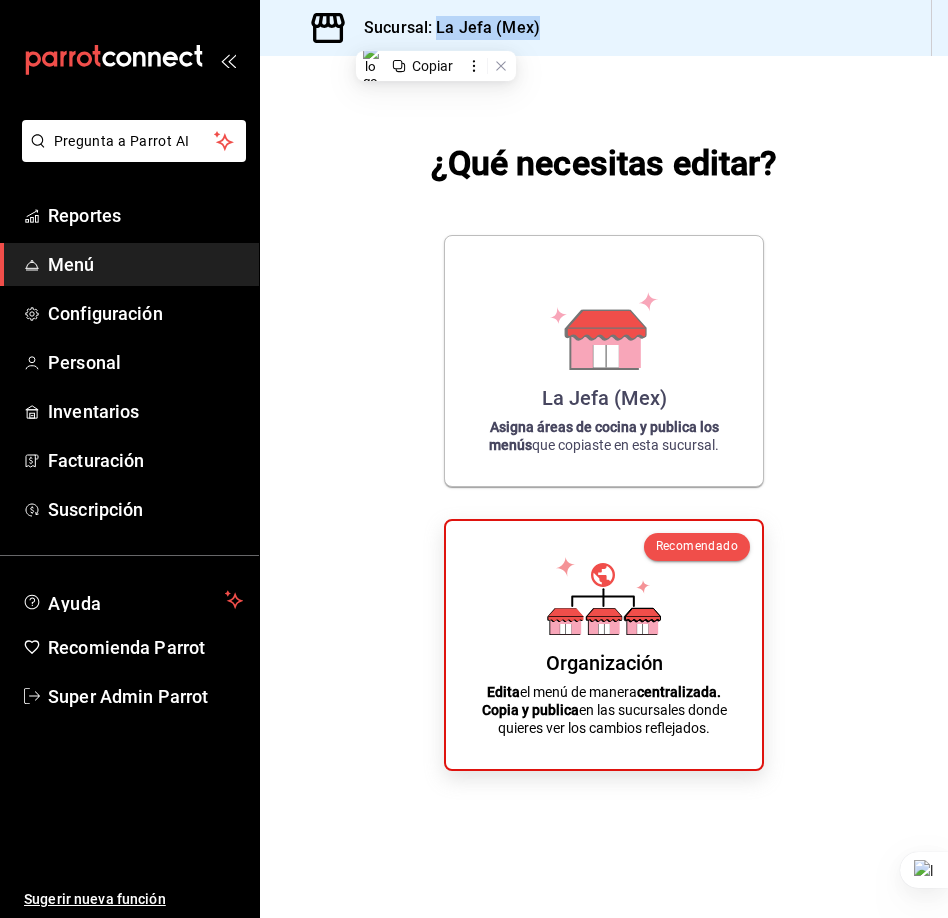 copy on "La Jefa (Mex)" 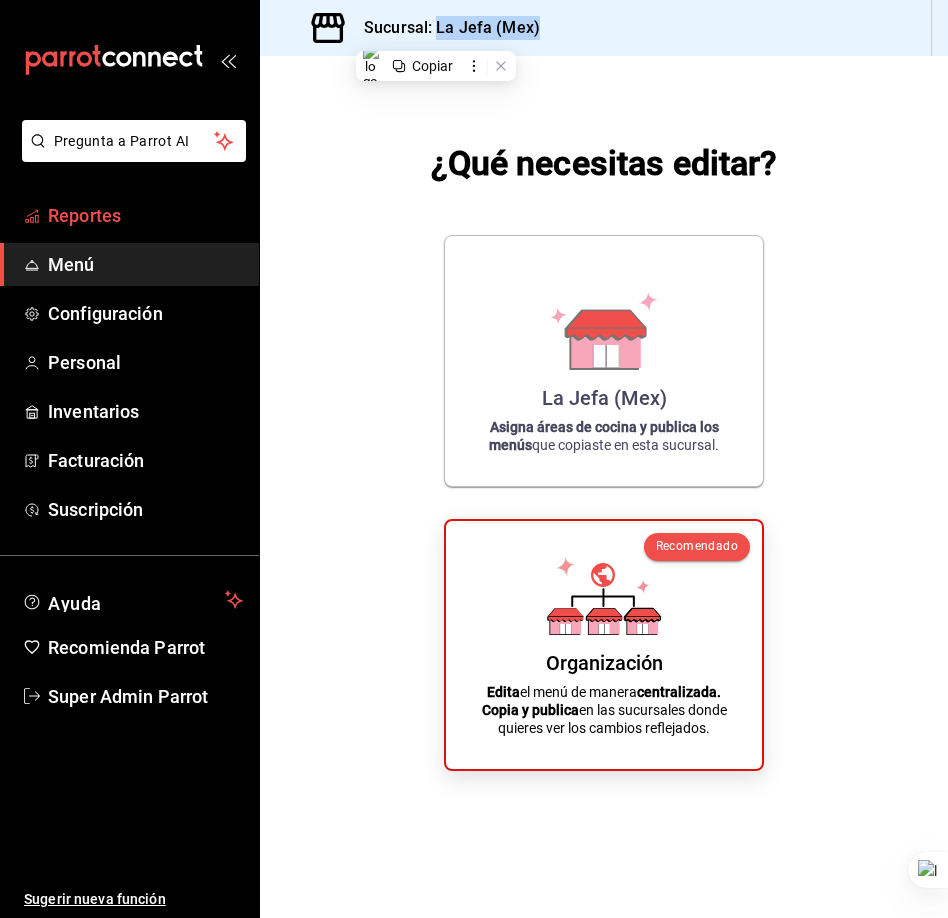 click on "Reportes" at bounding box center (145, 215) 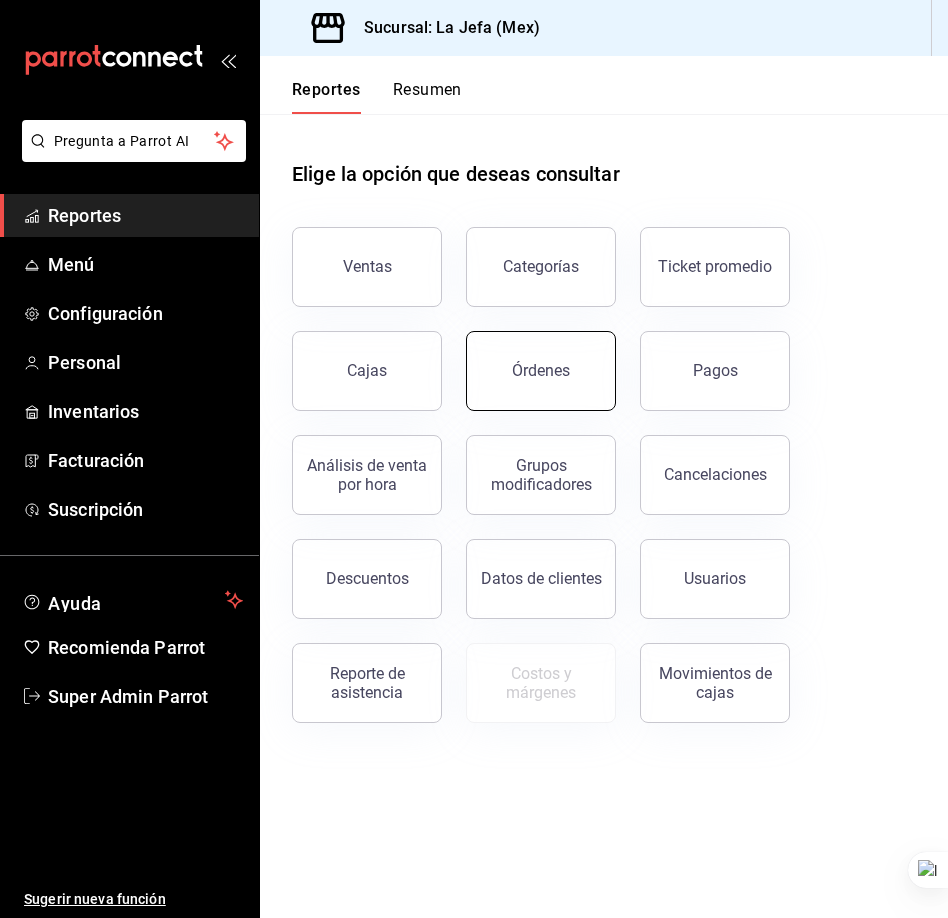click on "Órdenes" at bounding box center (541, 370) 